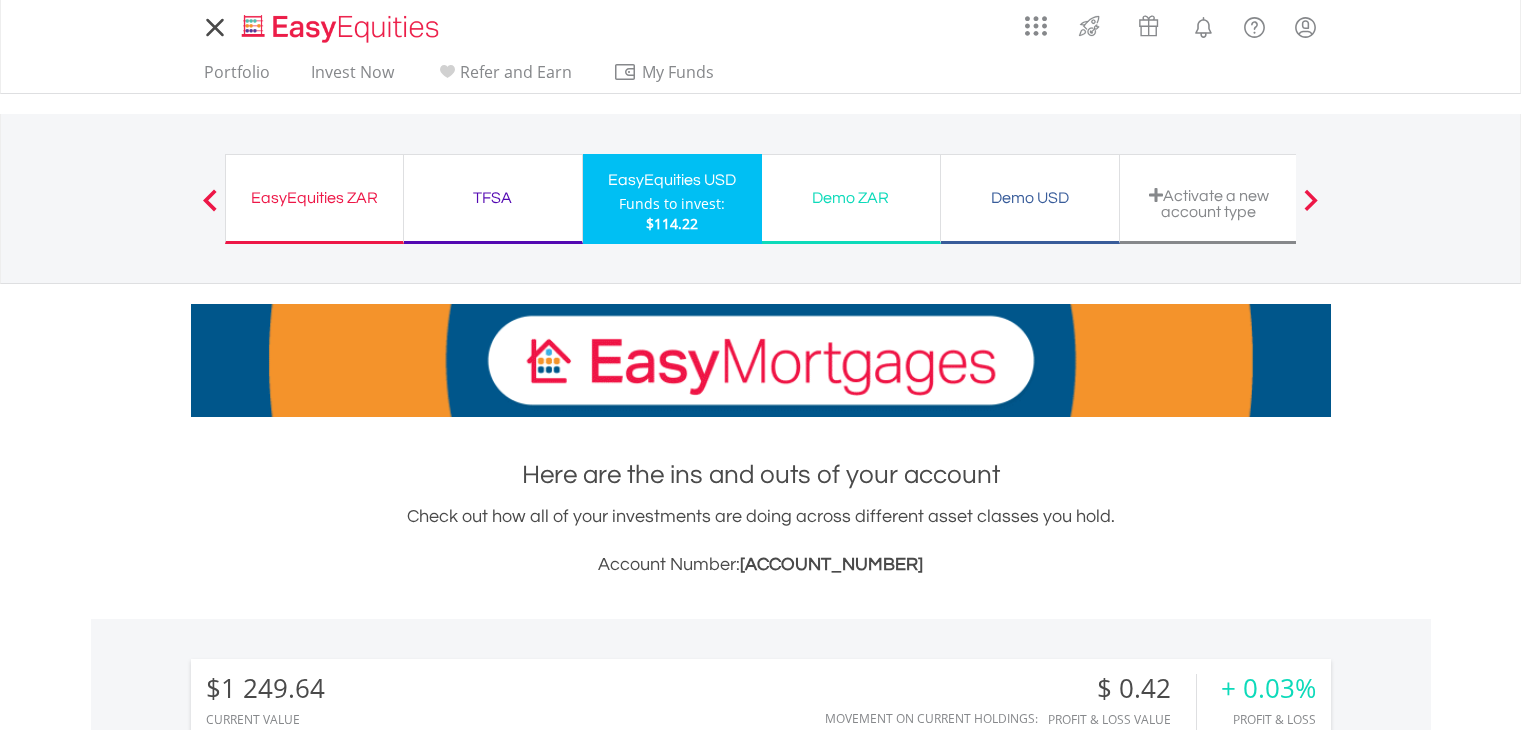 scroll, scrollTop: 0, scrollLeft: 0, axis: both 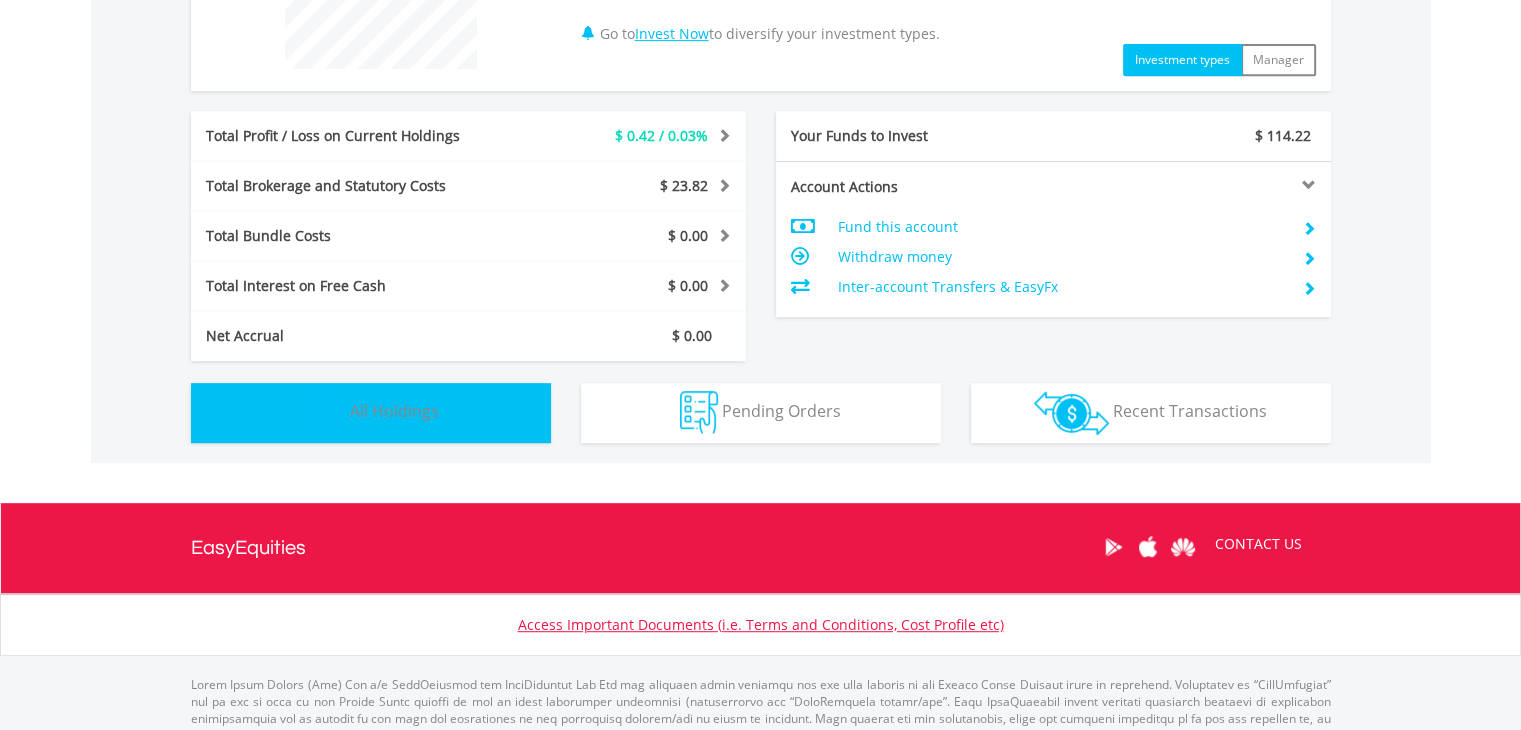 click on "Holdings
All Holdings" at bounding box center [371, 413] 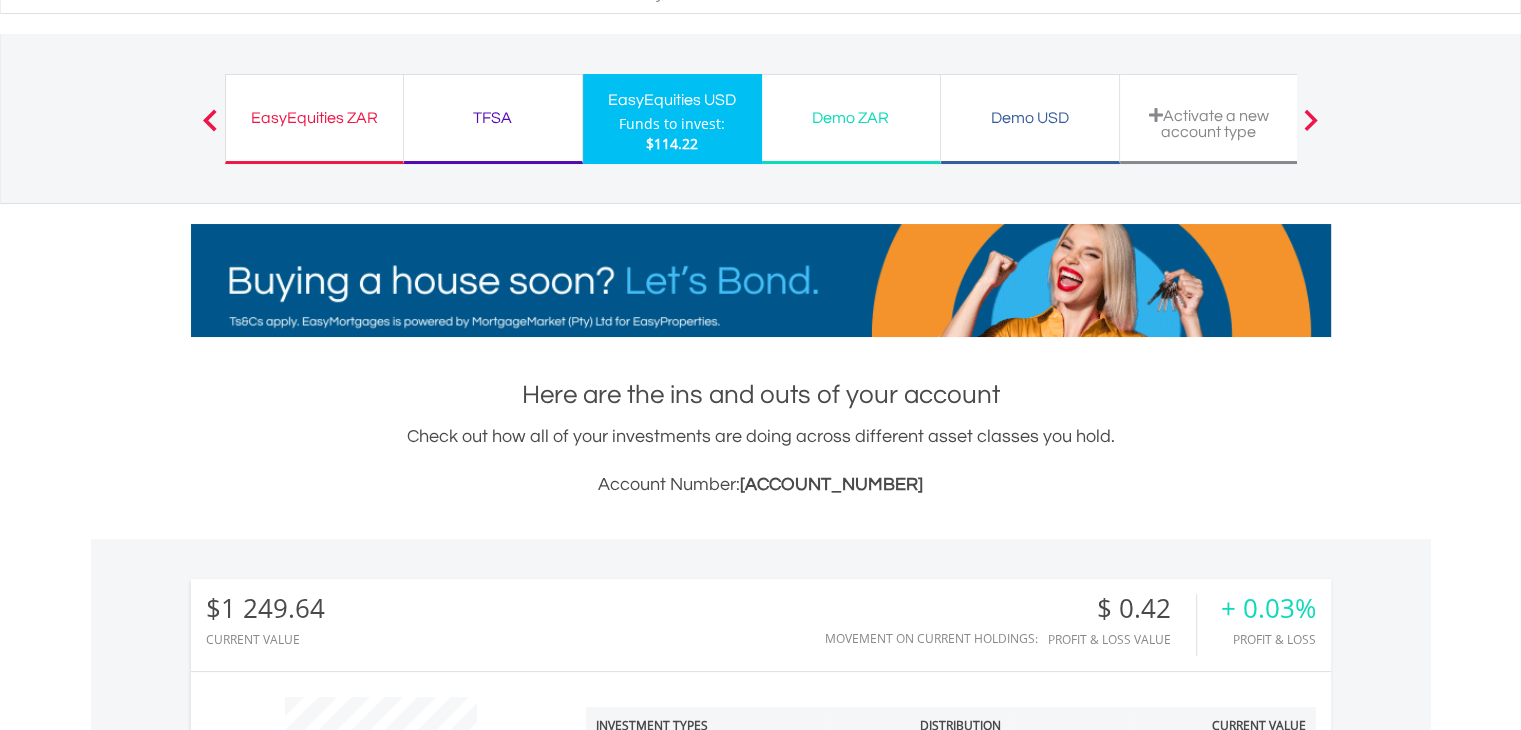 scroll, scrollTop: 0, scrollLeft: 0, axis: both 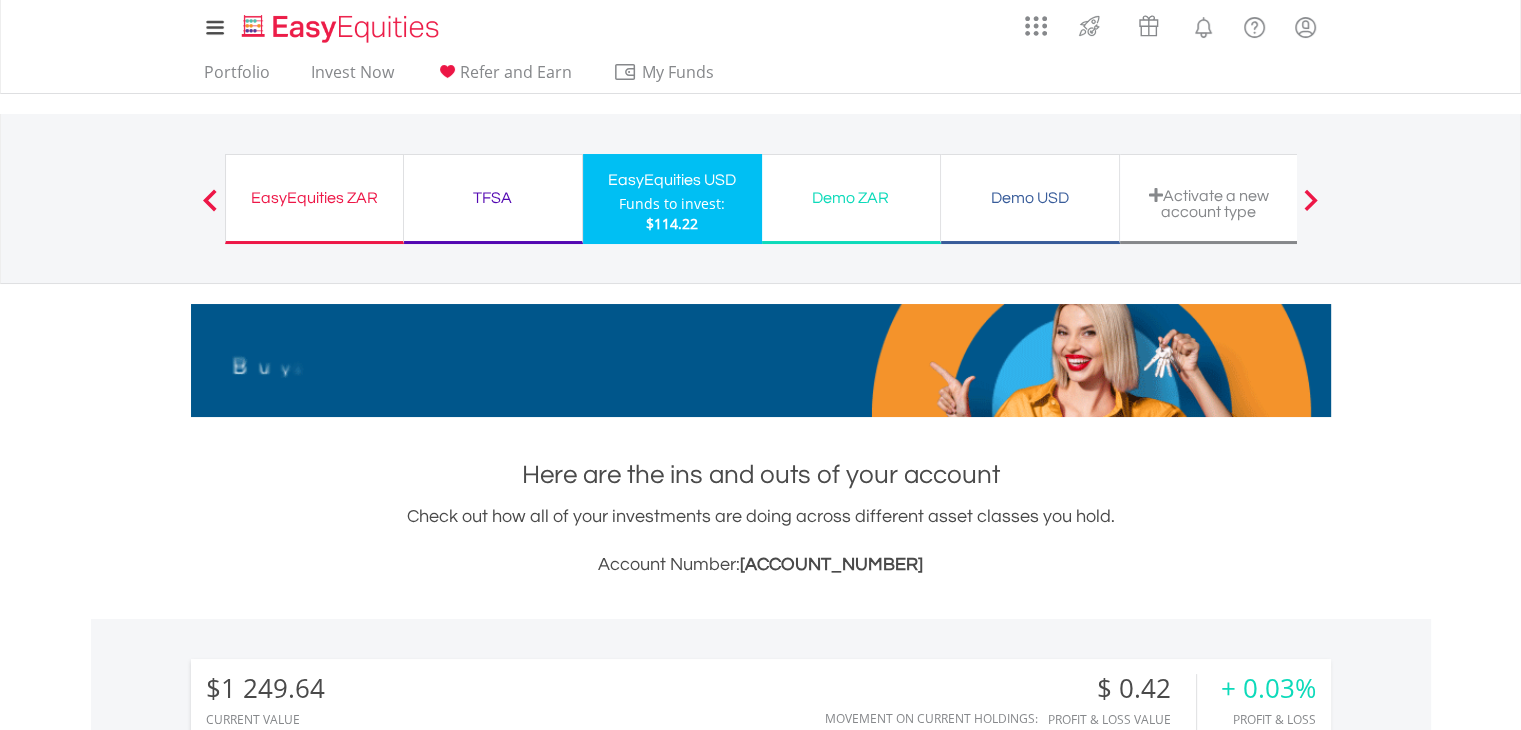 click on "EasyEquities ZAR" at bounding box center (314, 198) 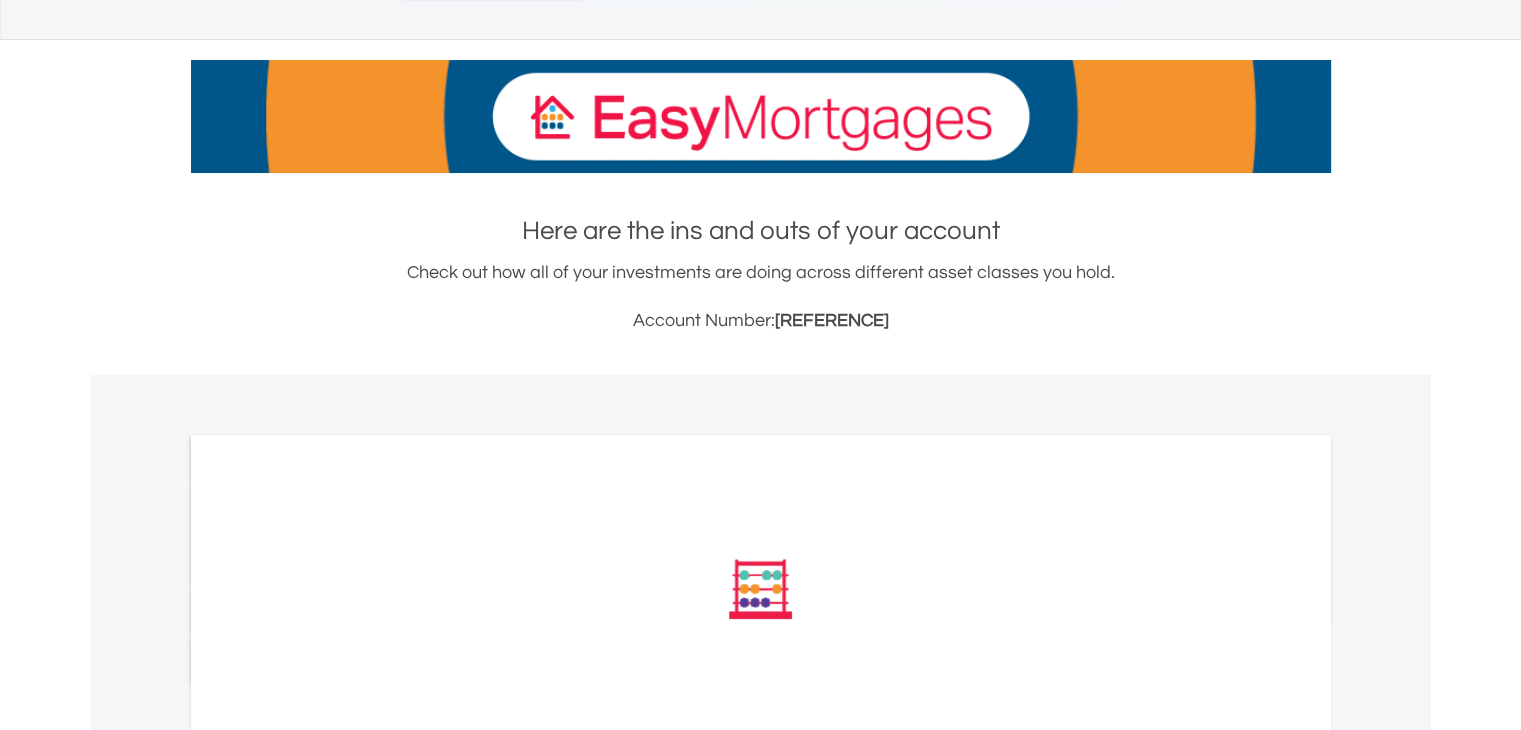 scroll, scrollTop: 0, scrollLeft: 0, axis: both 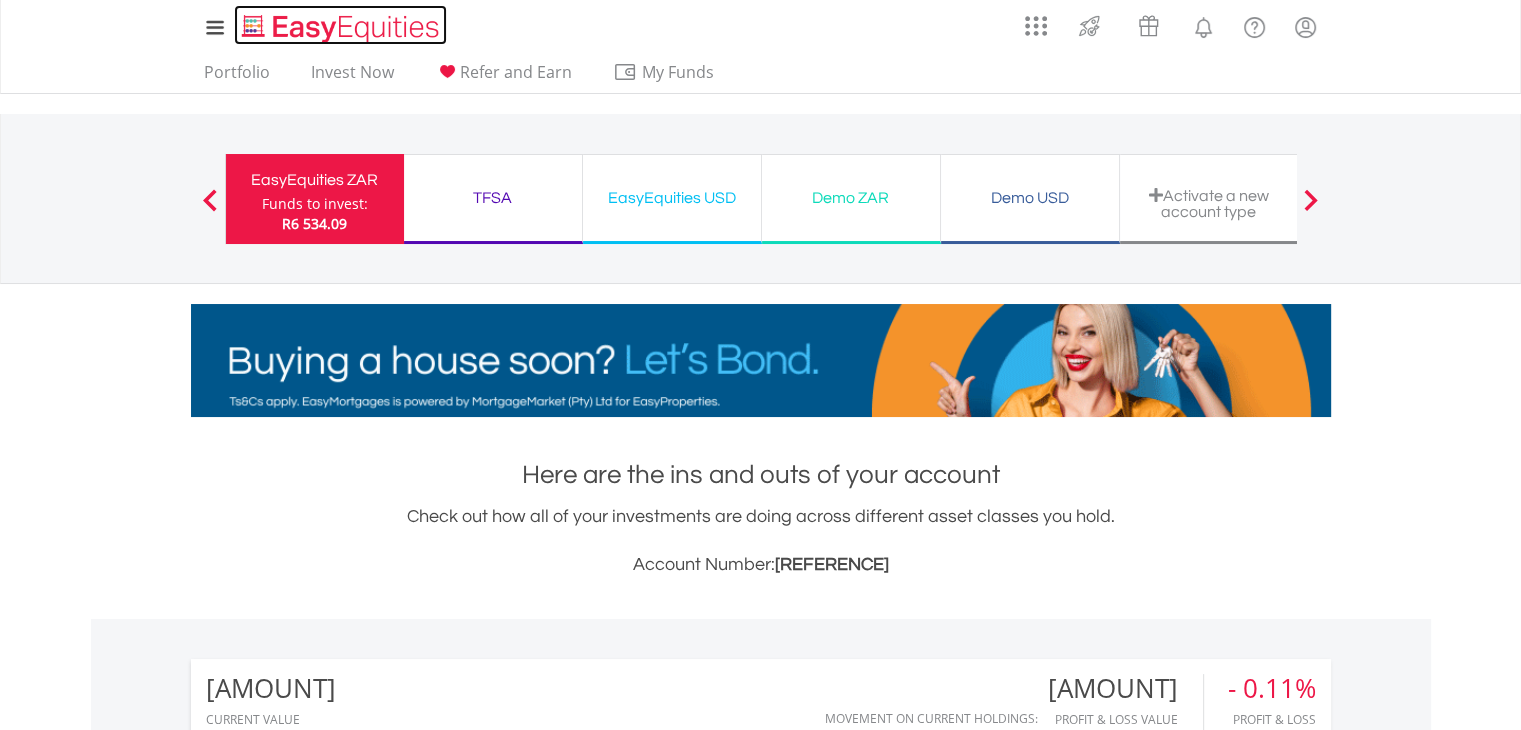 click at bounding box center (342, 28) 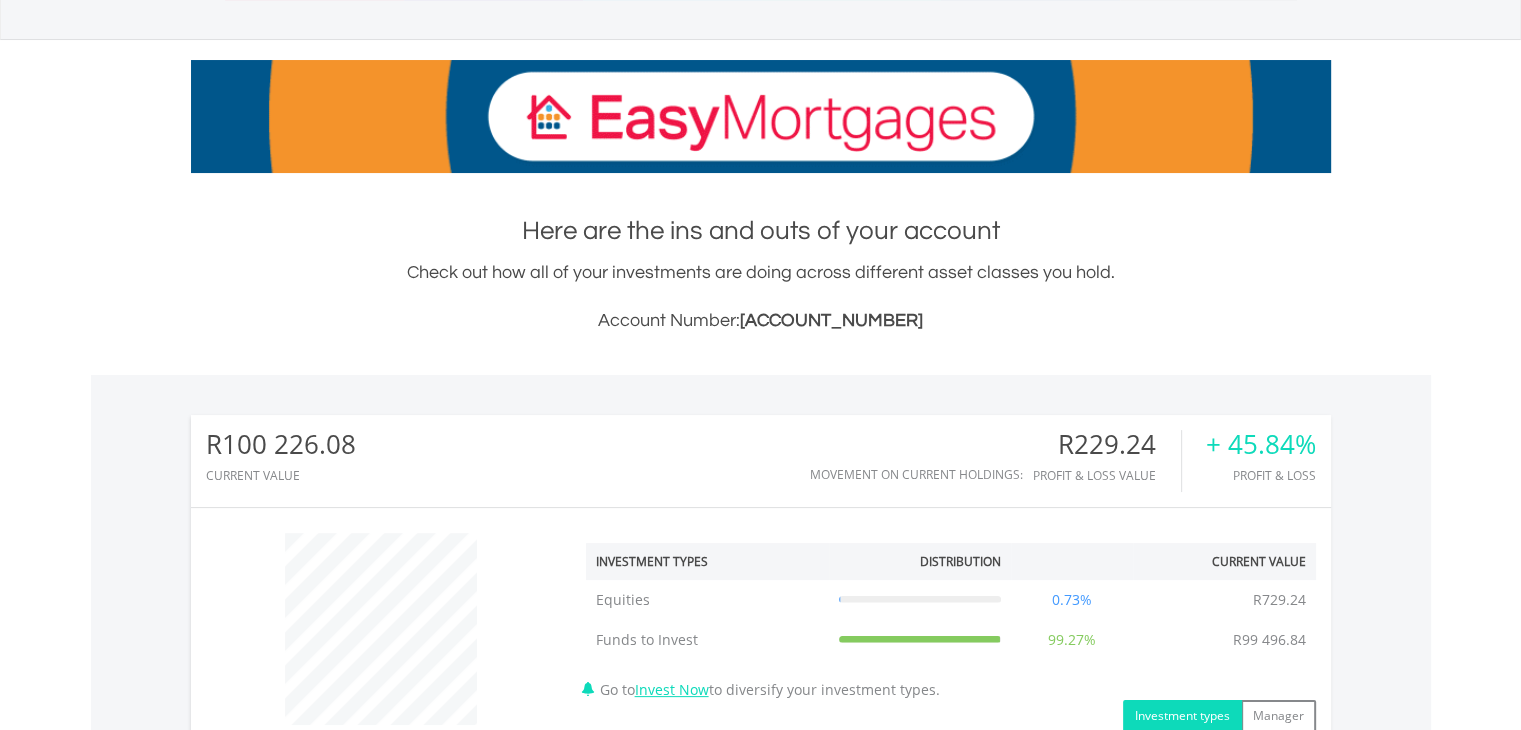 scroll, scrollTop: 300, scrollLeft: 0, axis: vertical 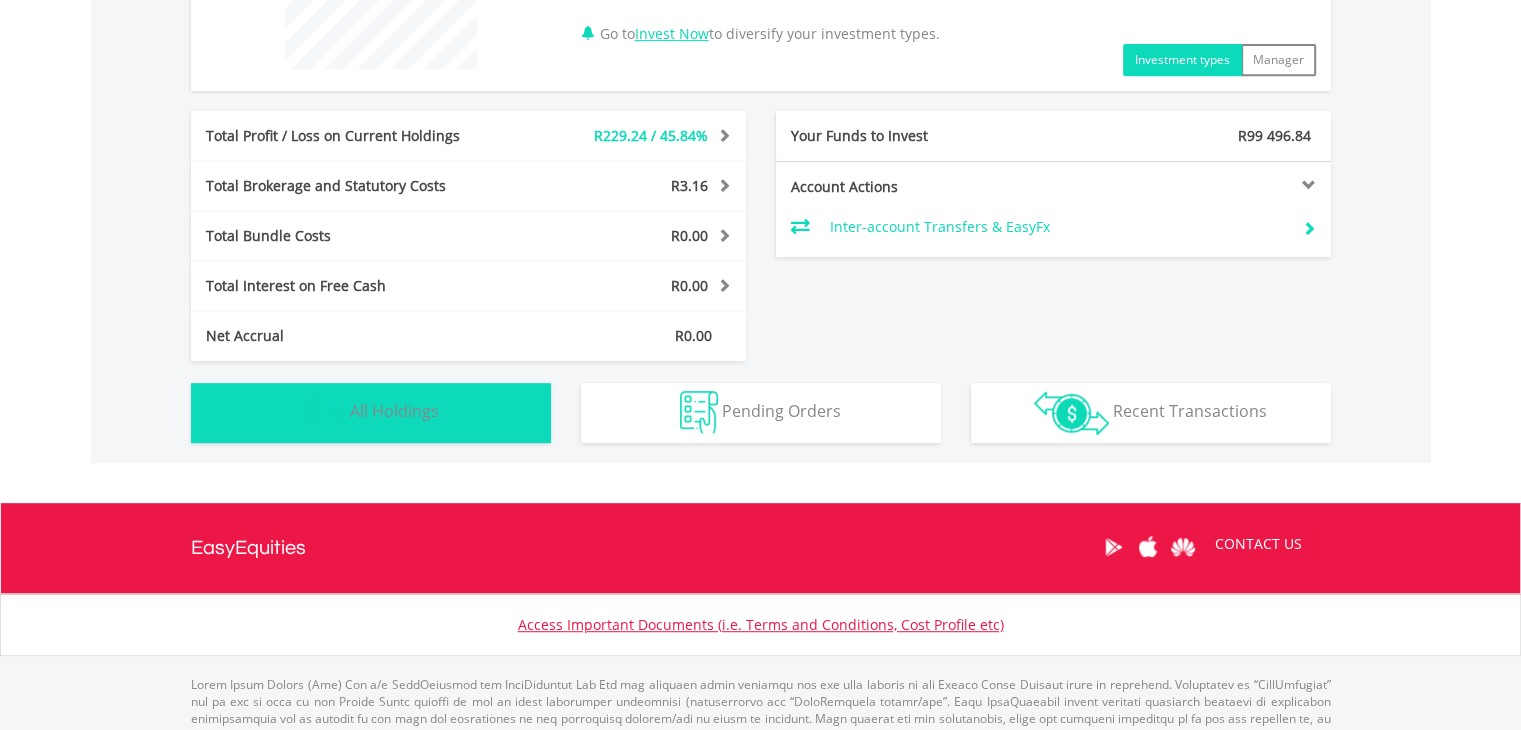 click on "Holdings
All Holdings" at bounding box center [371, 413] 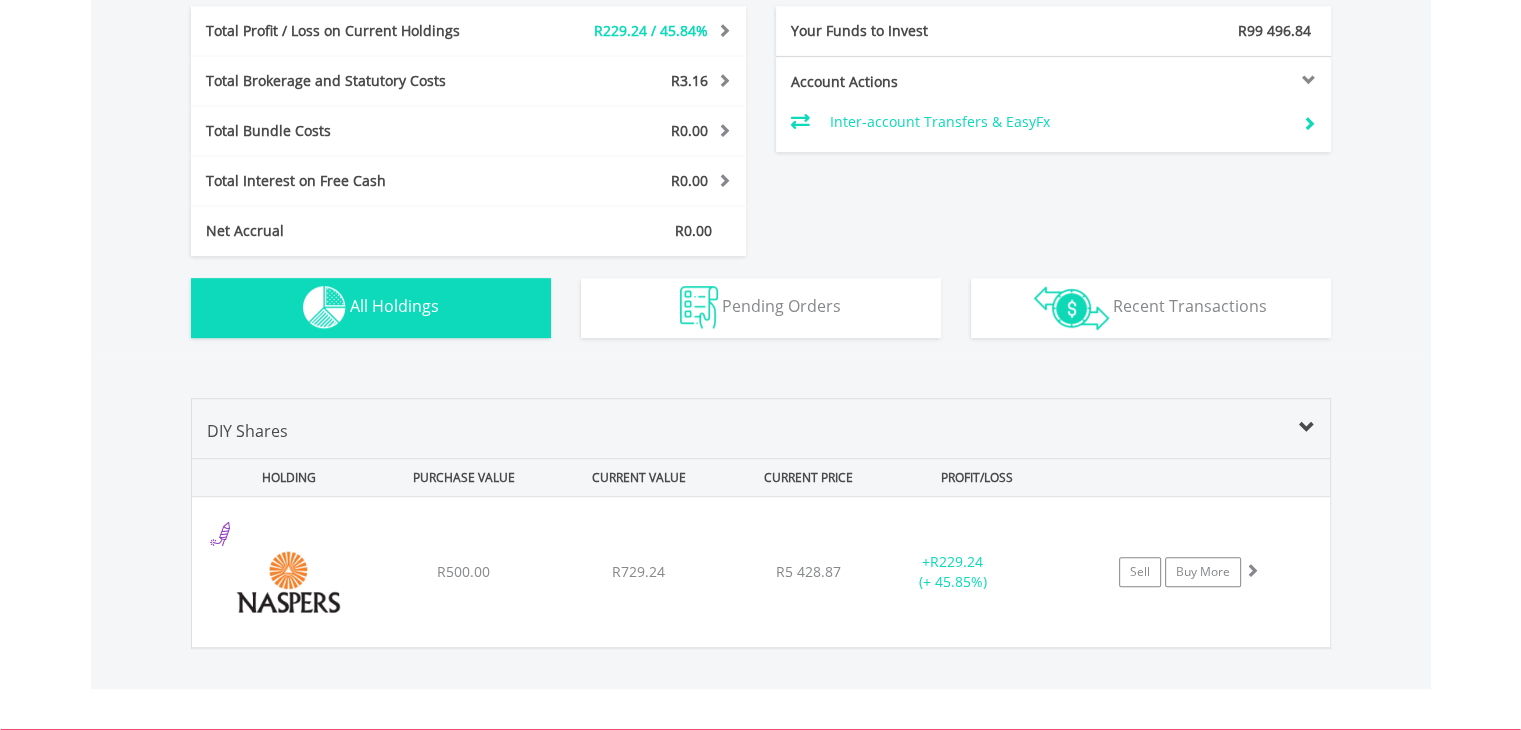 scroll, scrollTop: 1027, scrollLeft: 0, axis: vertical 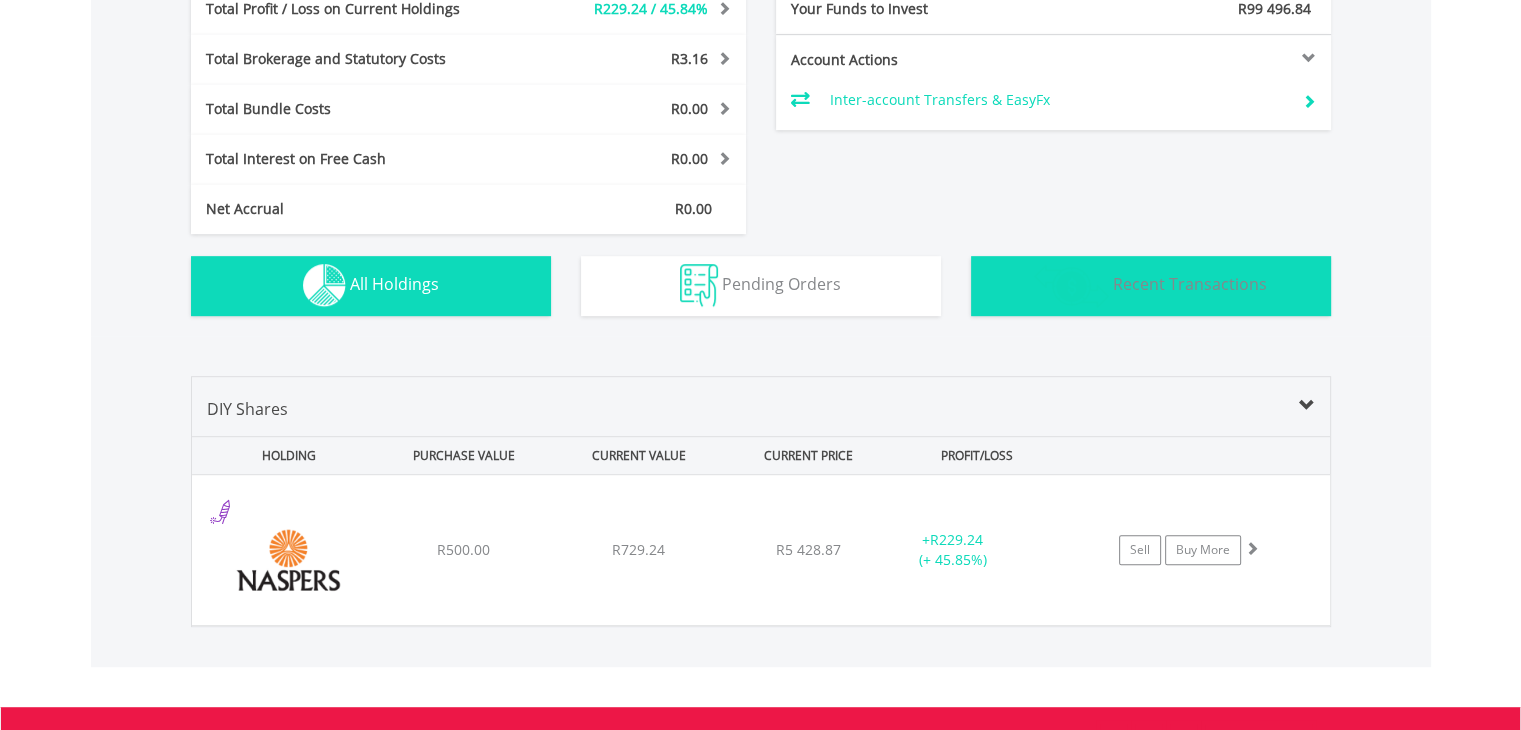 click at bounding box center (1071, 286) 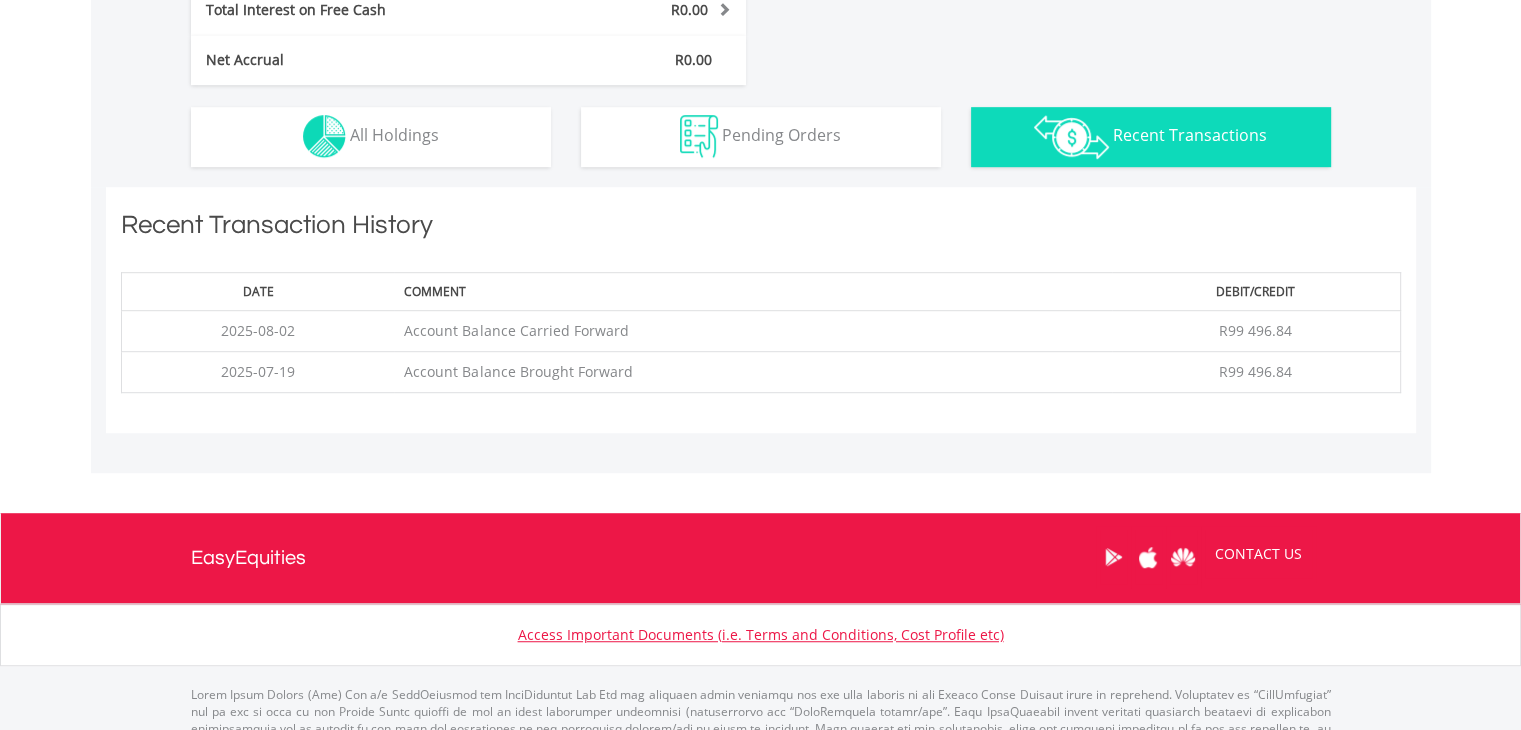 scroll, scrollTop: 1145, scrollLeft: 0, axis: vertical 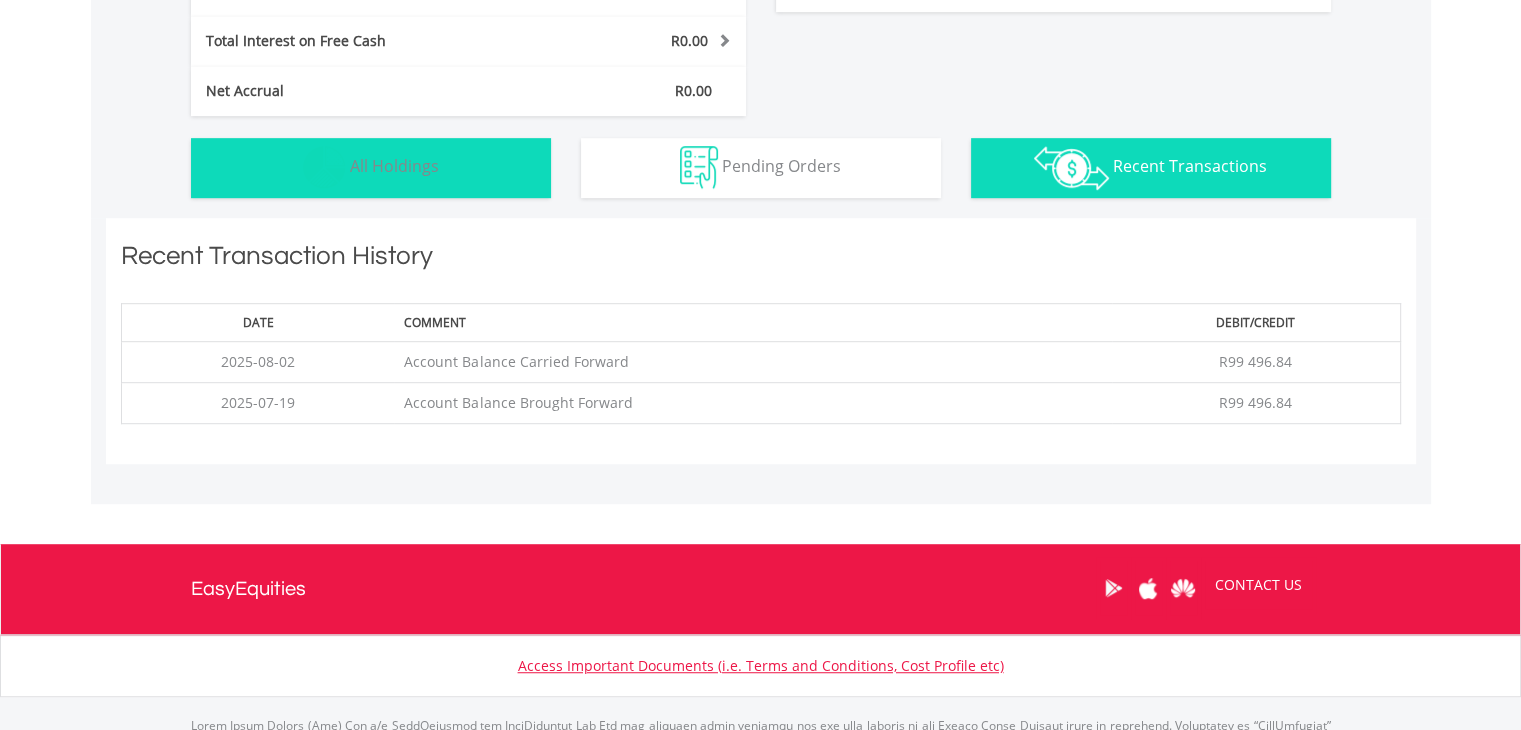 click on "Holdings
All Holdings" at bounding box center (371, 168) 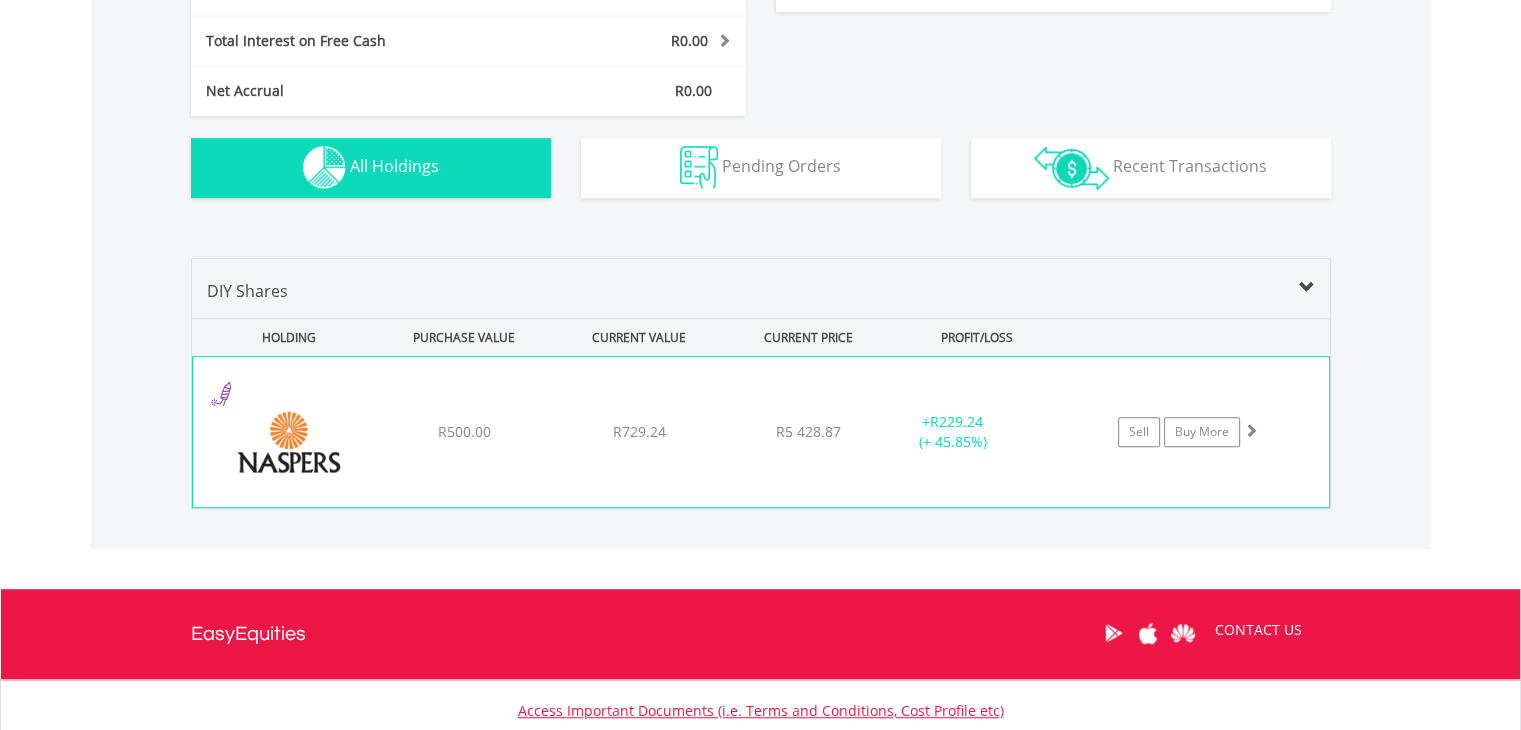 click on "R5 428.87" at bounding box center [808, 431] 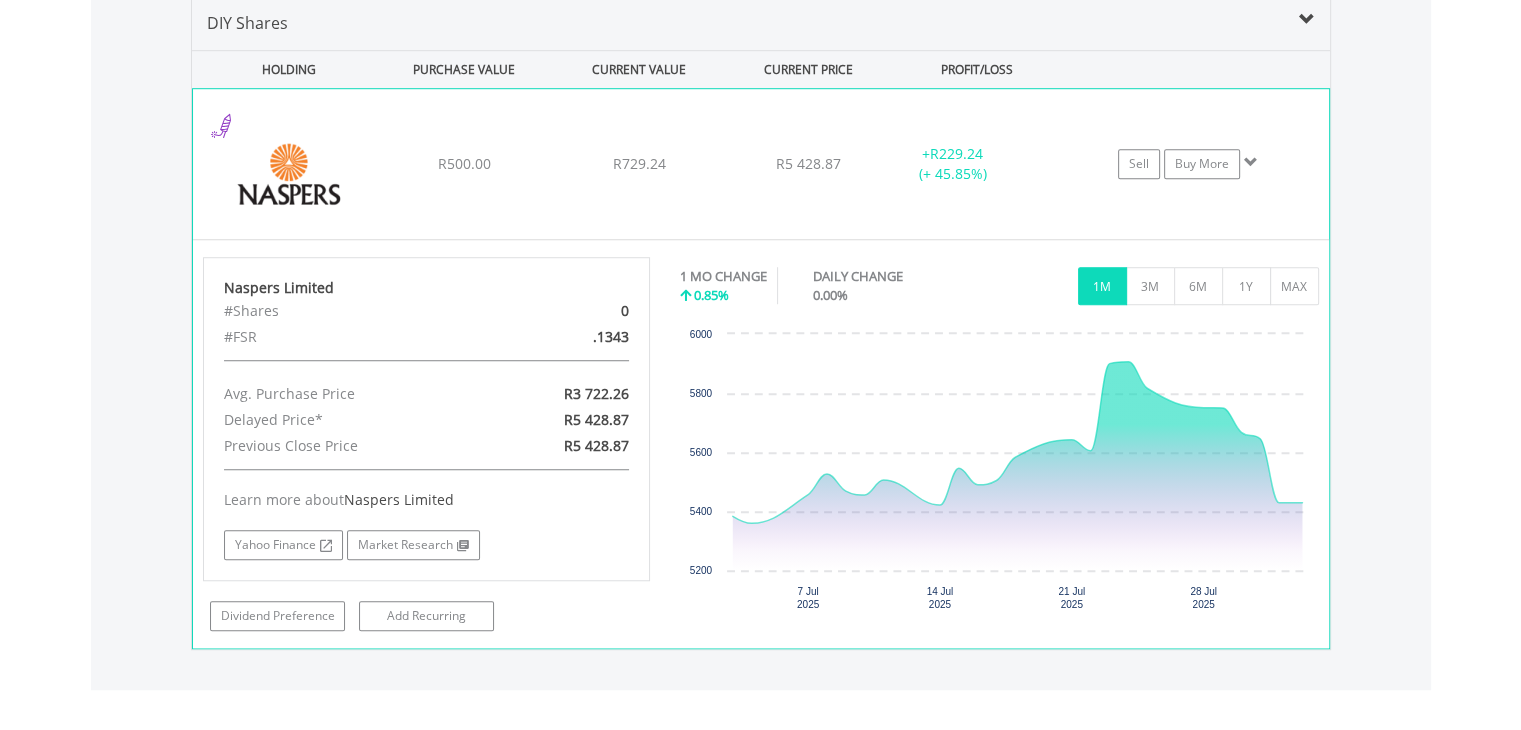 scroll, scrollTop: 1445, scrollLeft: 0, axis: vertical 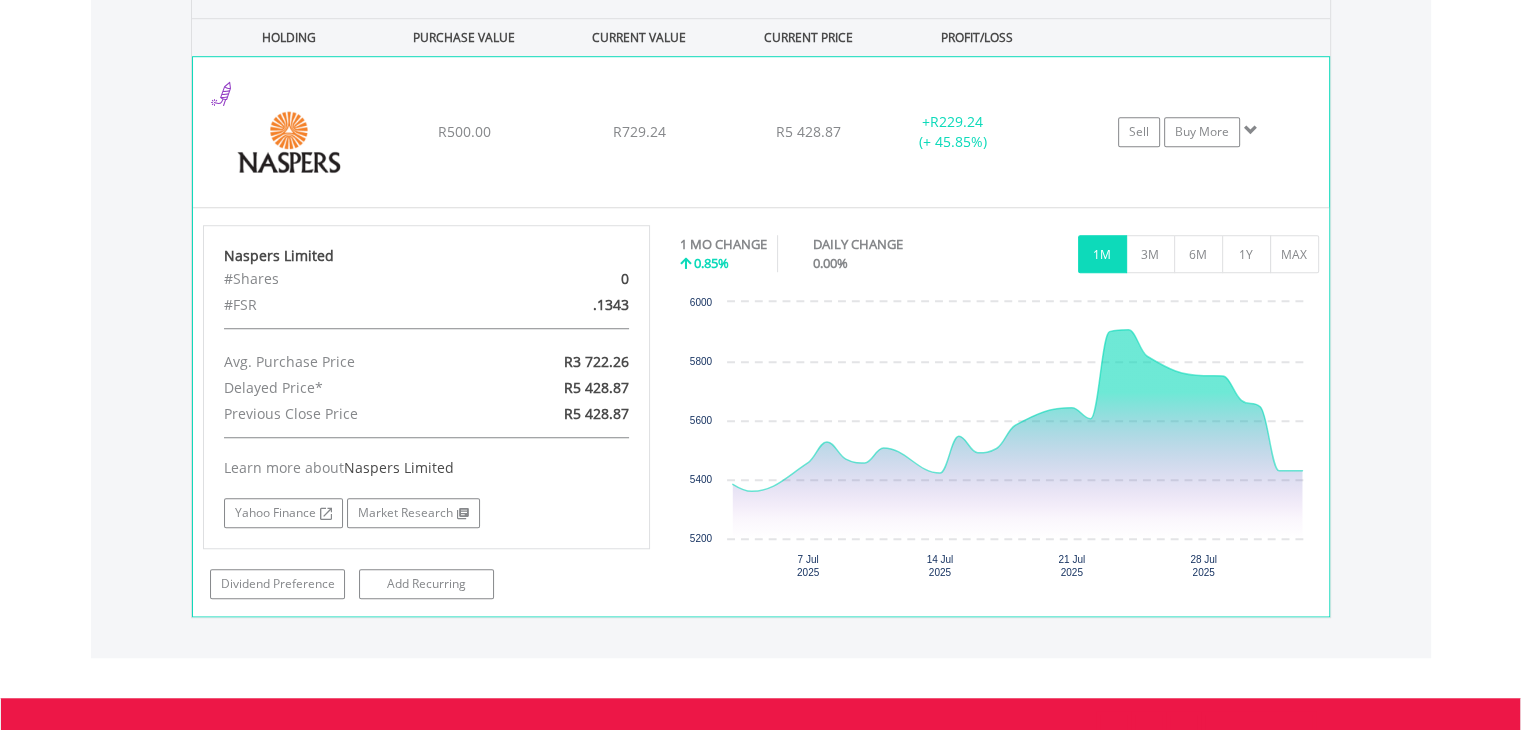 click on "+  R229.24 (+ 45.85%)" at bounding box center [952, 132] 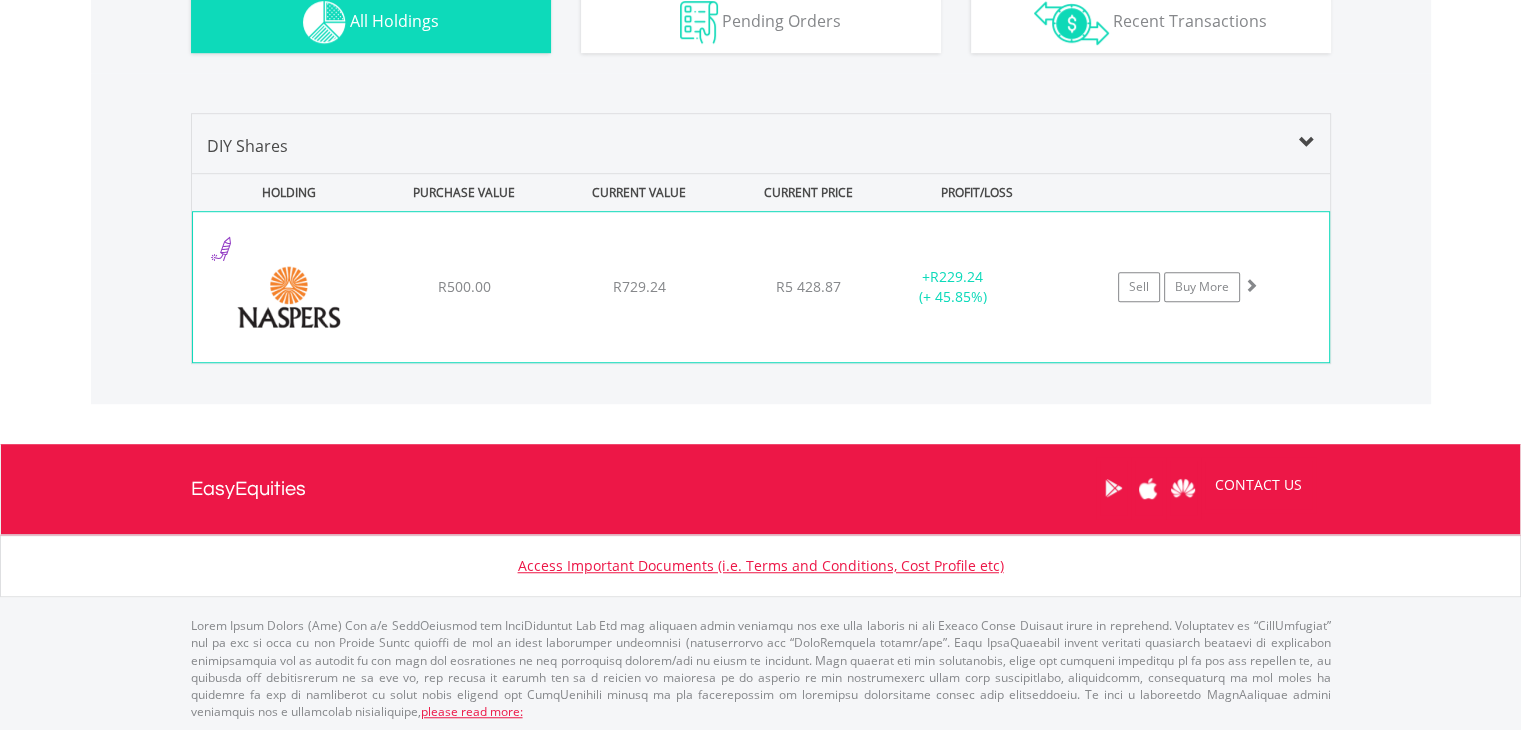click on "﻿
Naspers Limited
R500.00
R729.24
R5 428.87
+  R229.24 (+ 45.85%)
Sell
Buy More" at bounding box center (761, 287) 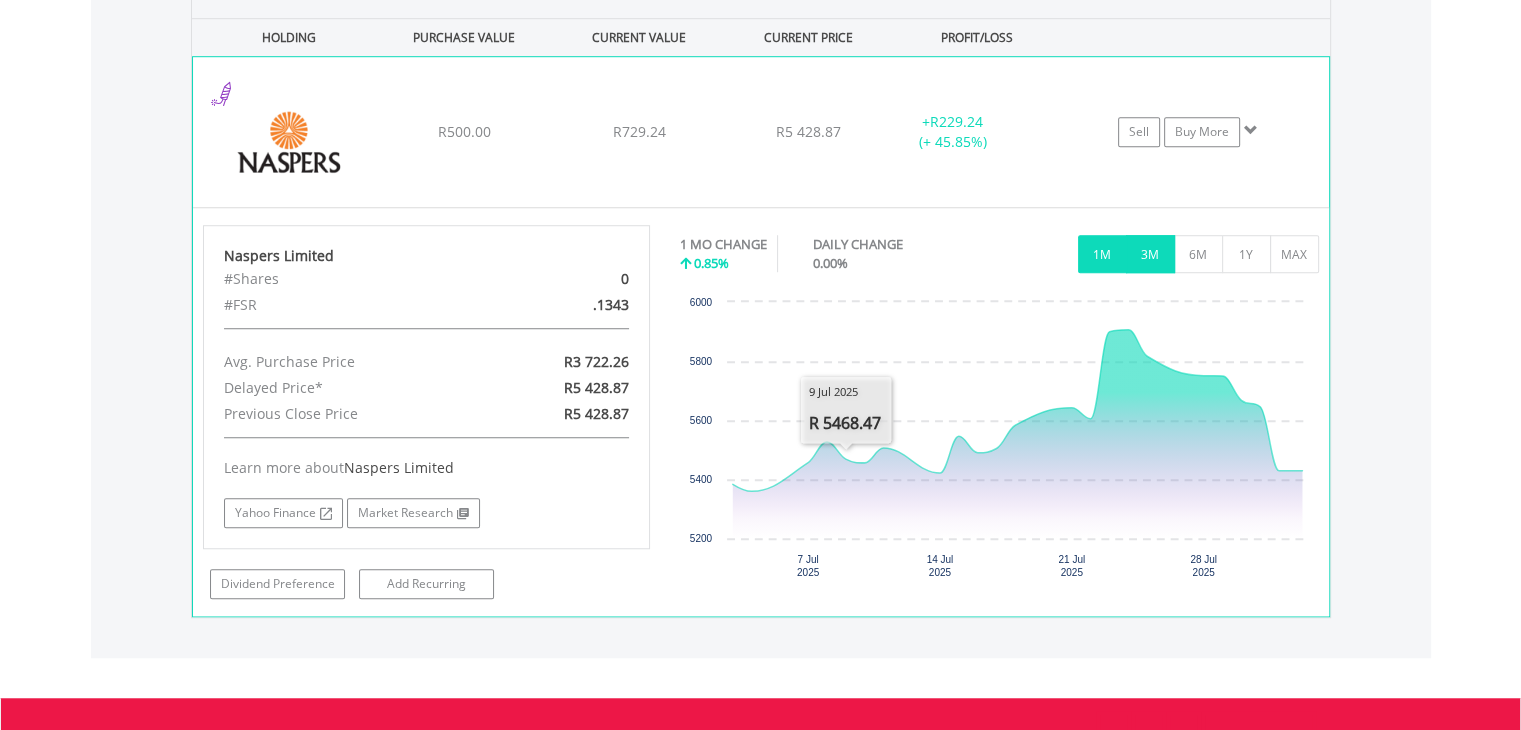 click on "3M" at bounding box center [1150, 254] 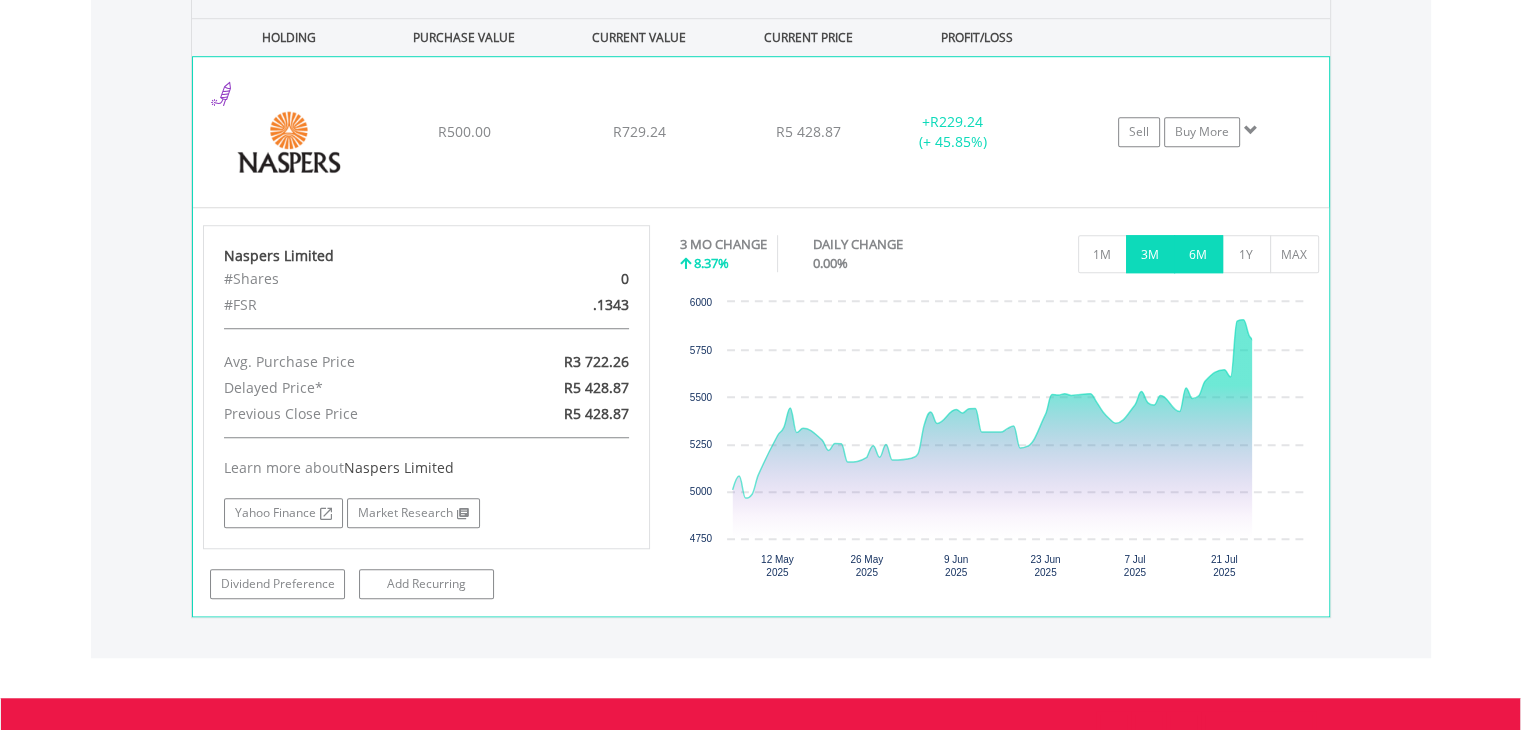 click on "6M" at bounding box center [1198, 254] 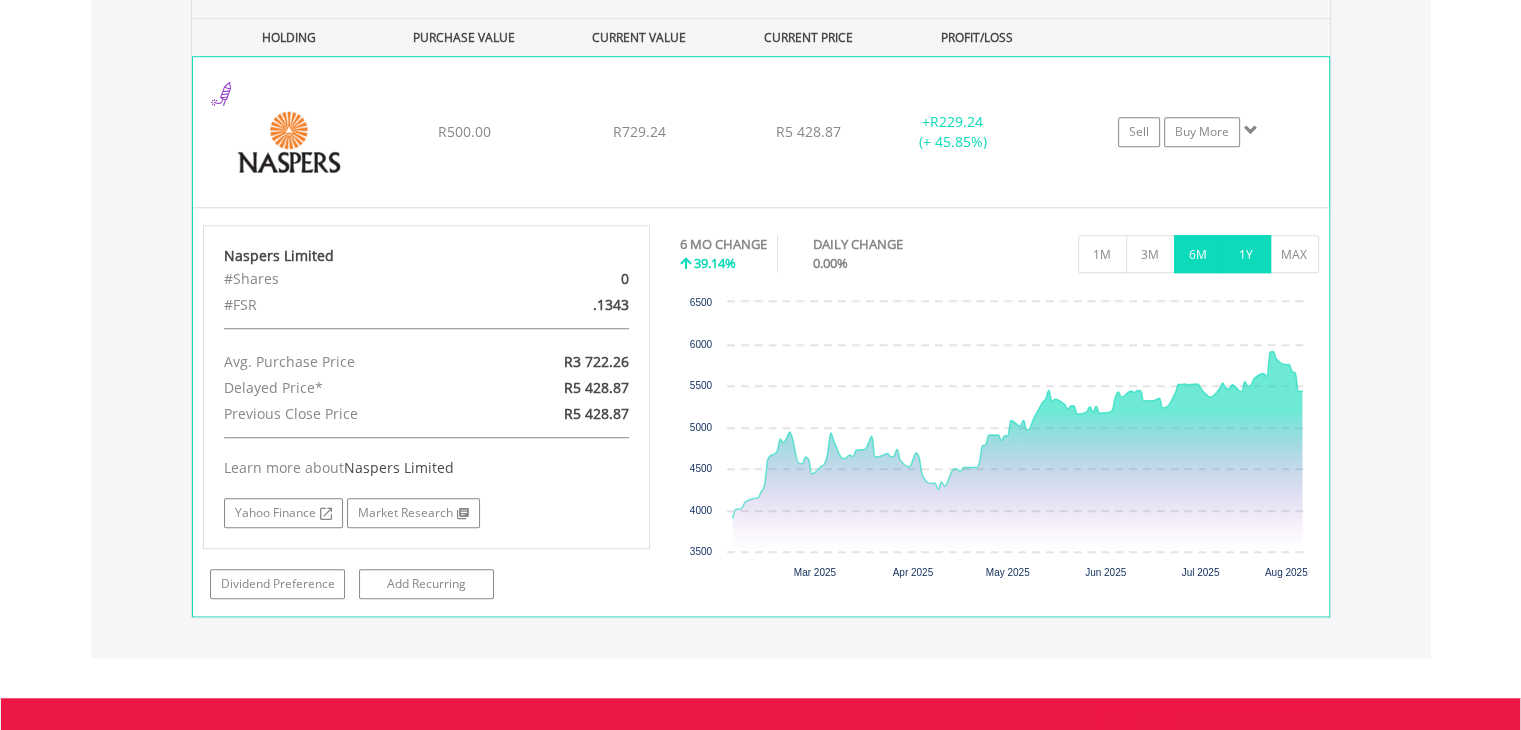 click on "1Y" at bounding box center (1246, 254) 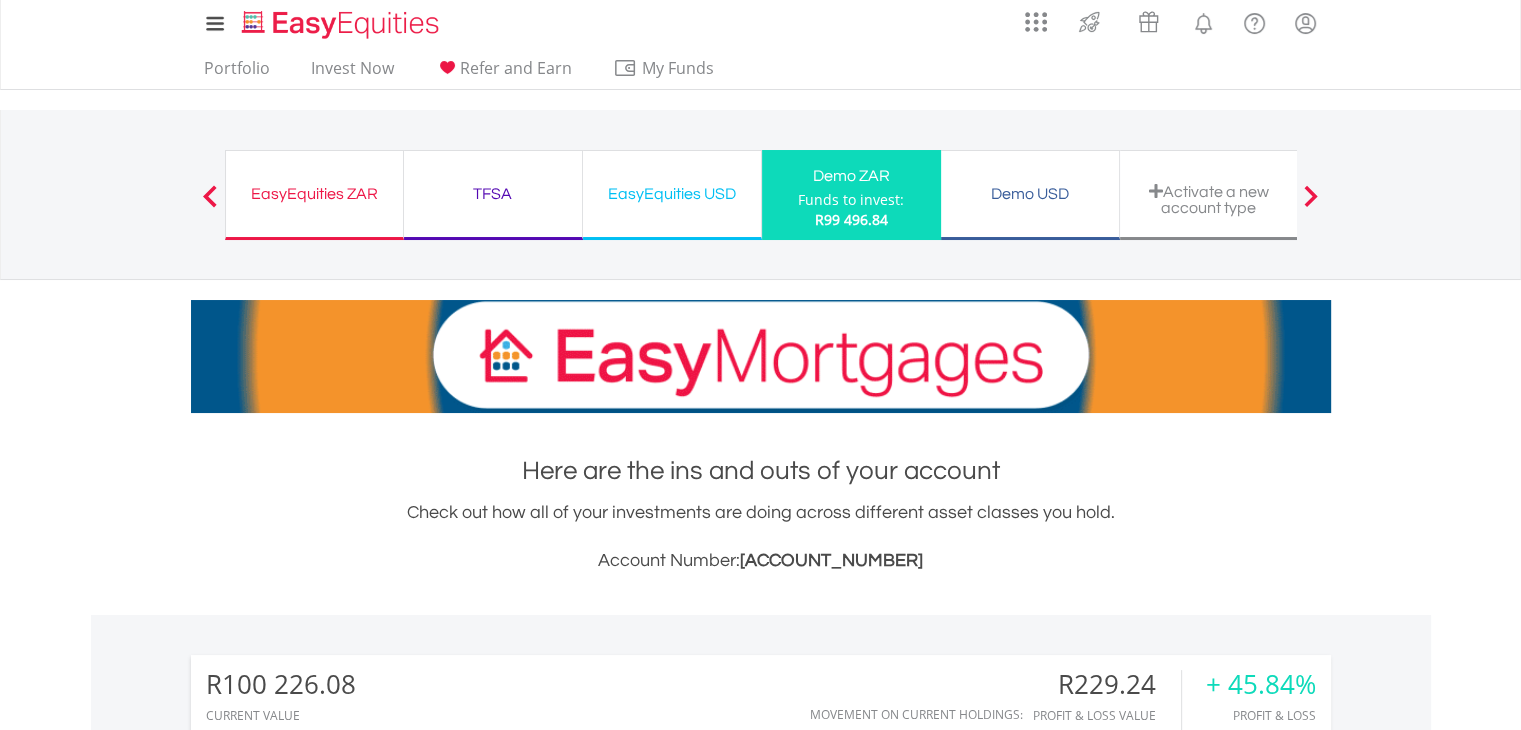 scroll, scrollTop: 0, scrollLeft: 0, axis: both 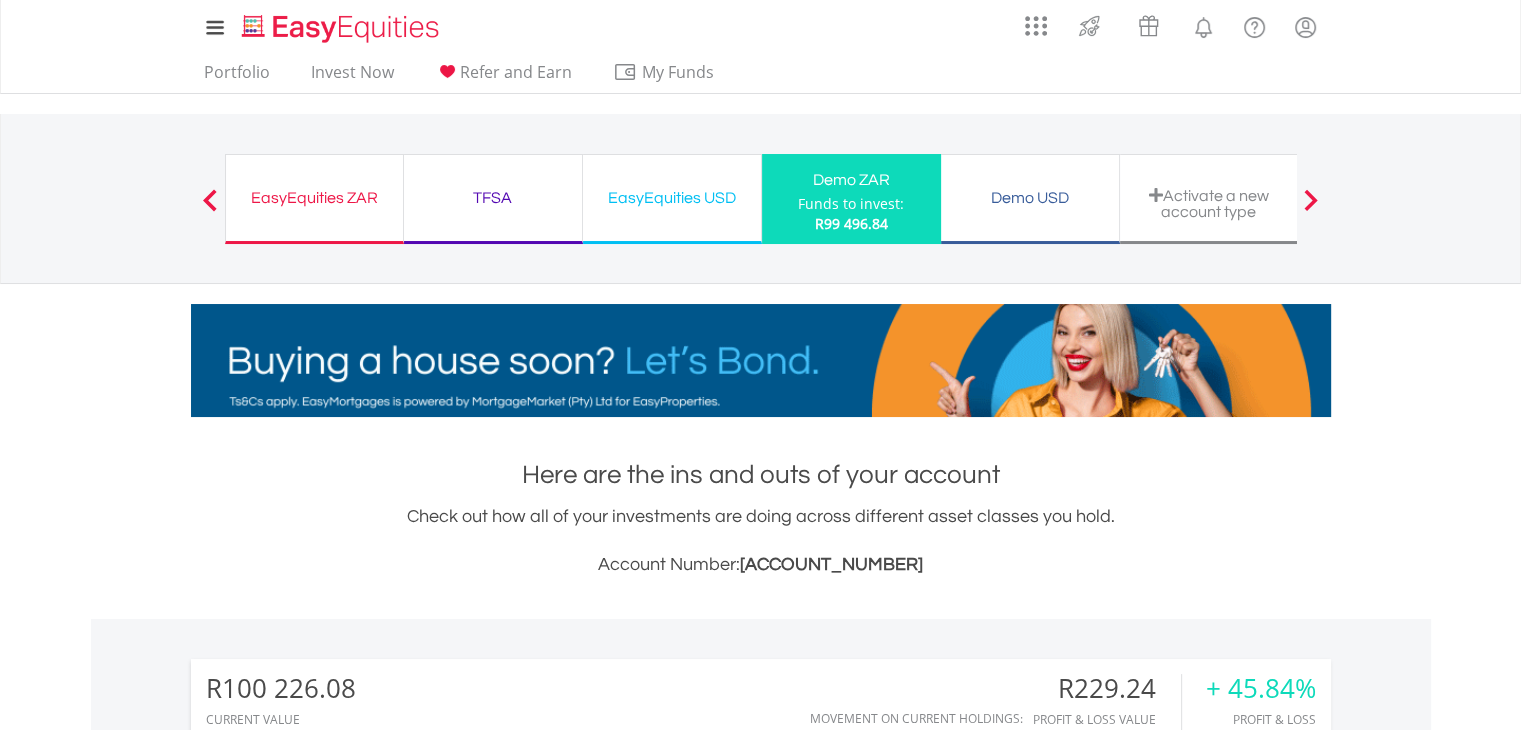 click on "EasyEquities ZAR" at bounding box center [314, 198] 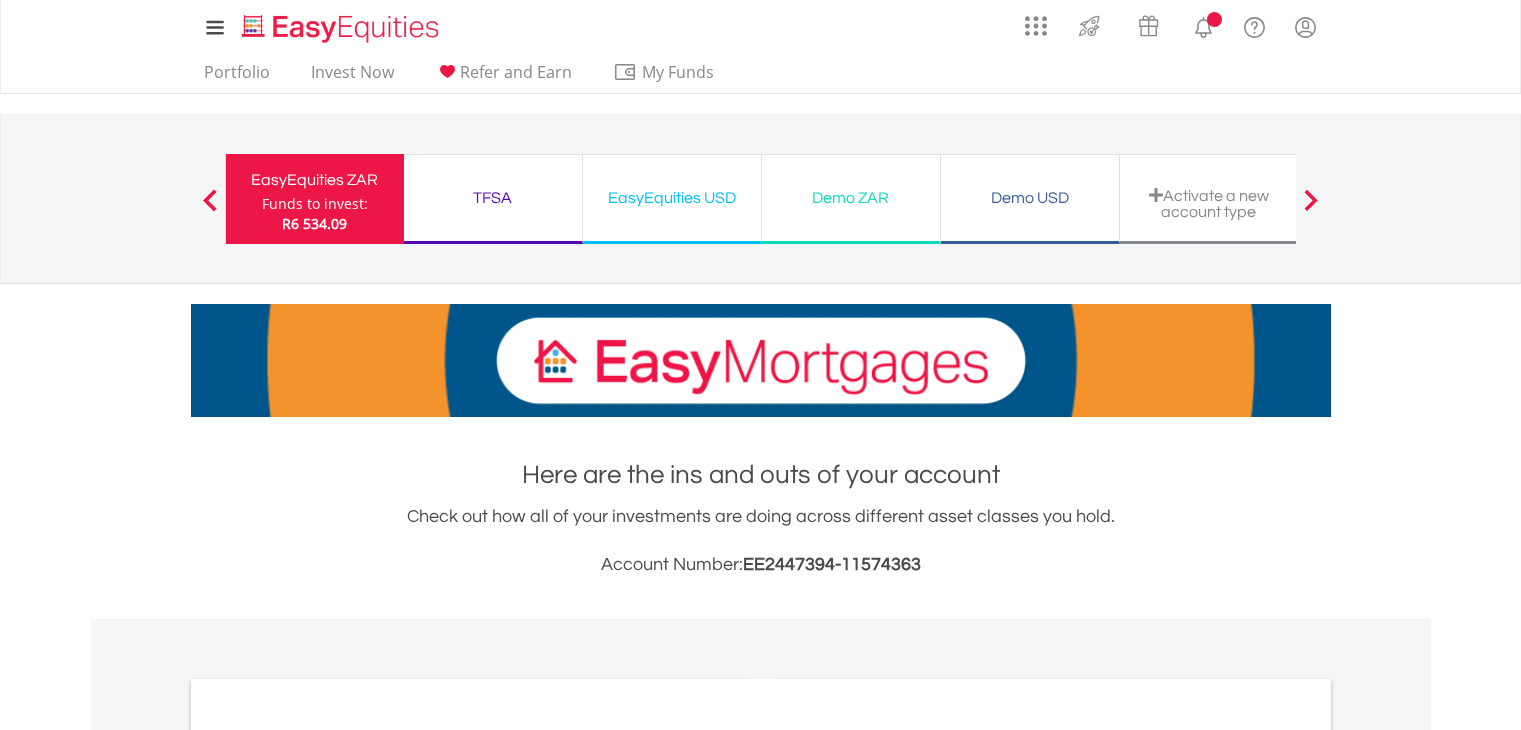 scroll, scrollTop: 0, scrollLeft: 0, axis: both 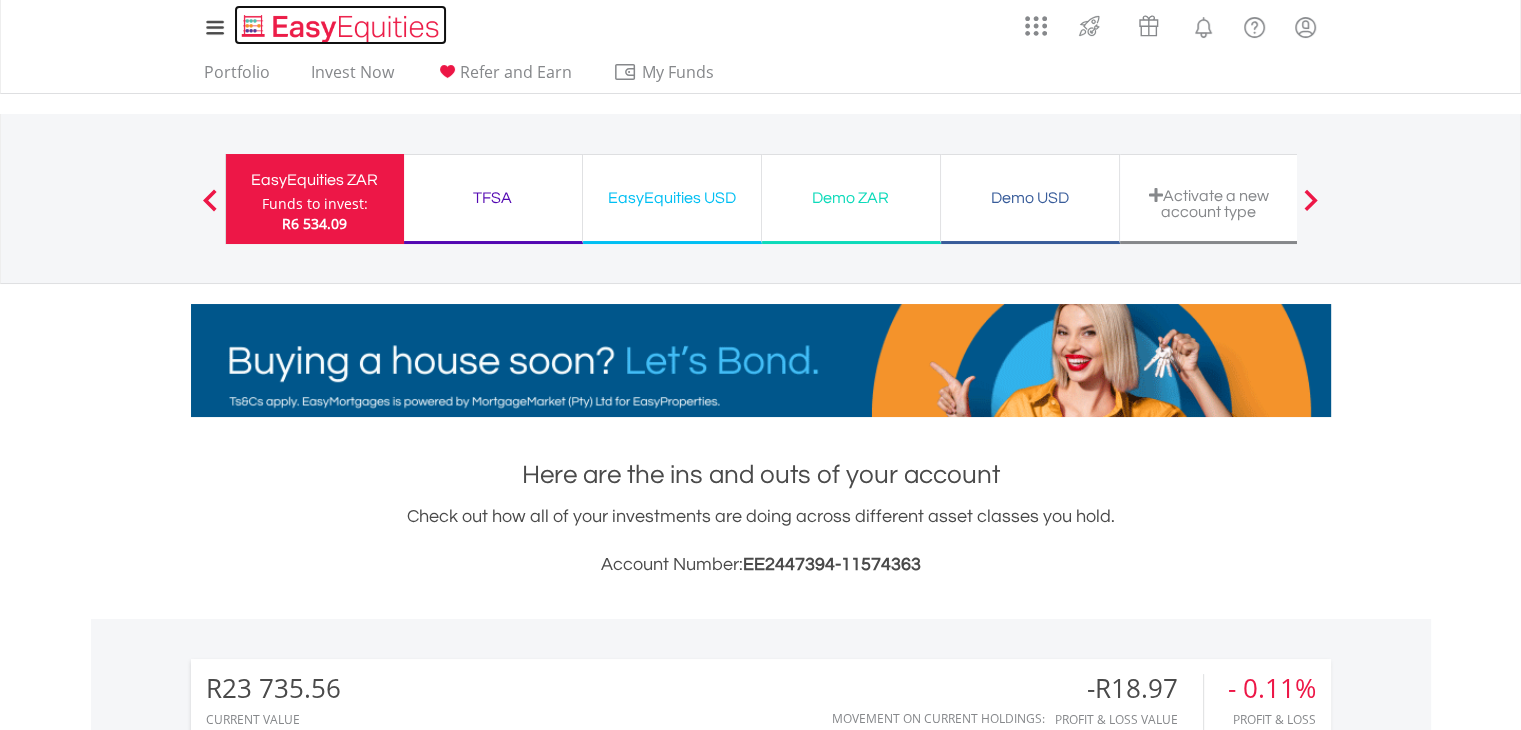 click at bounding box center [340, 25] 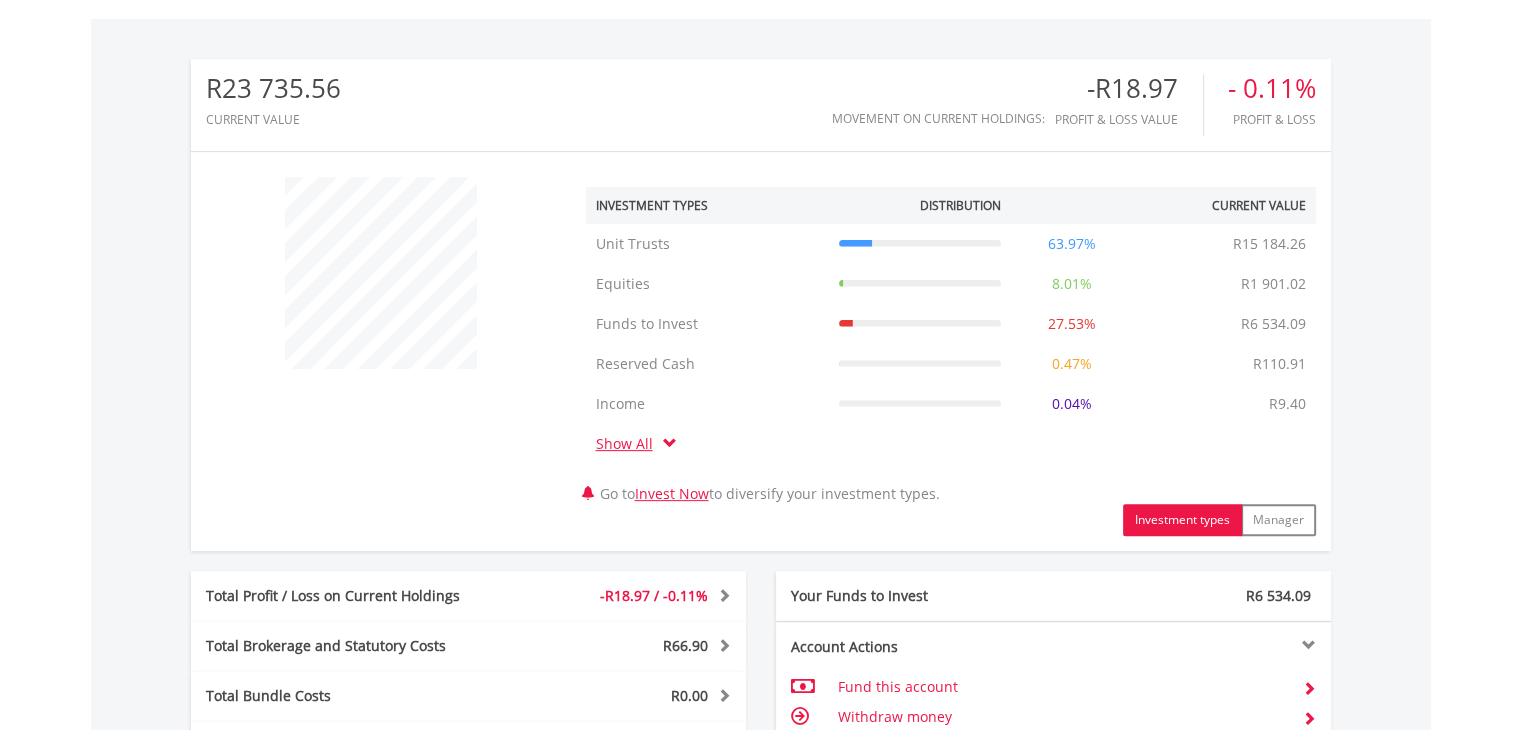 scroll, scrollTop: 600, scrollLeft: 0, axis: vertical 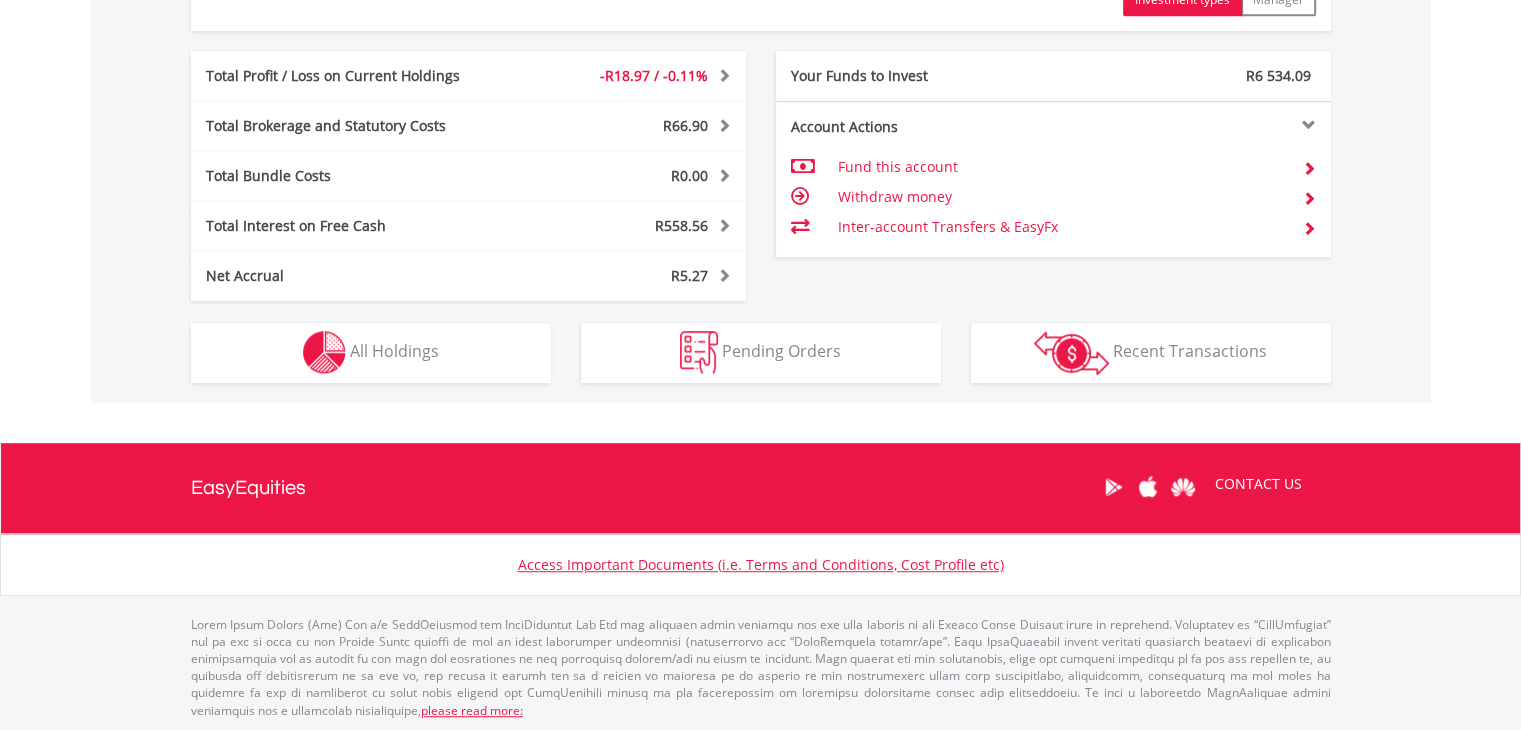 click on "Withdraw money" at bounding box center [1061, 197] 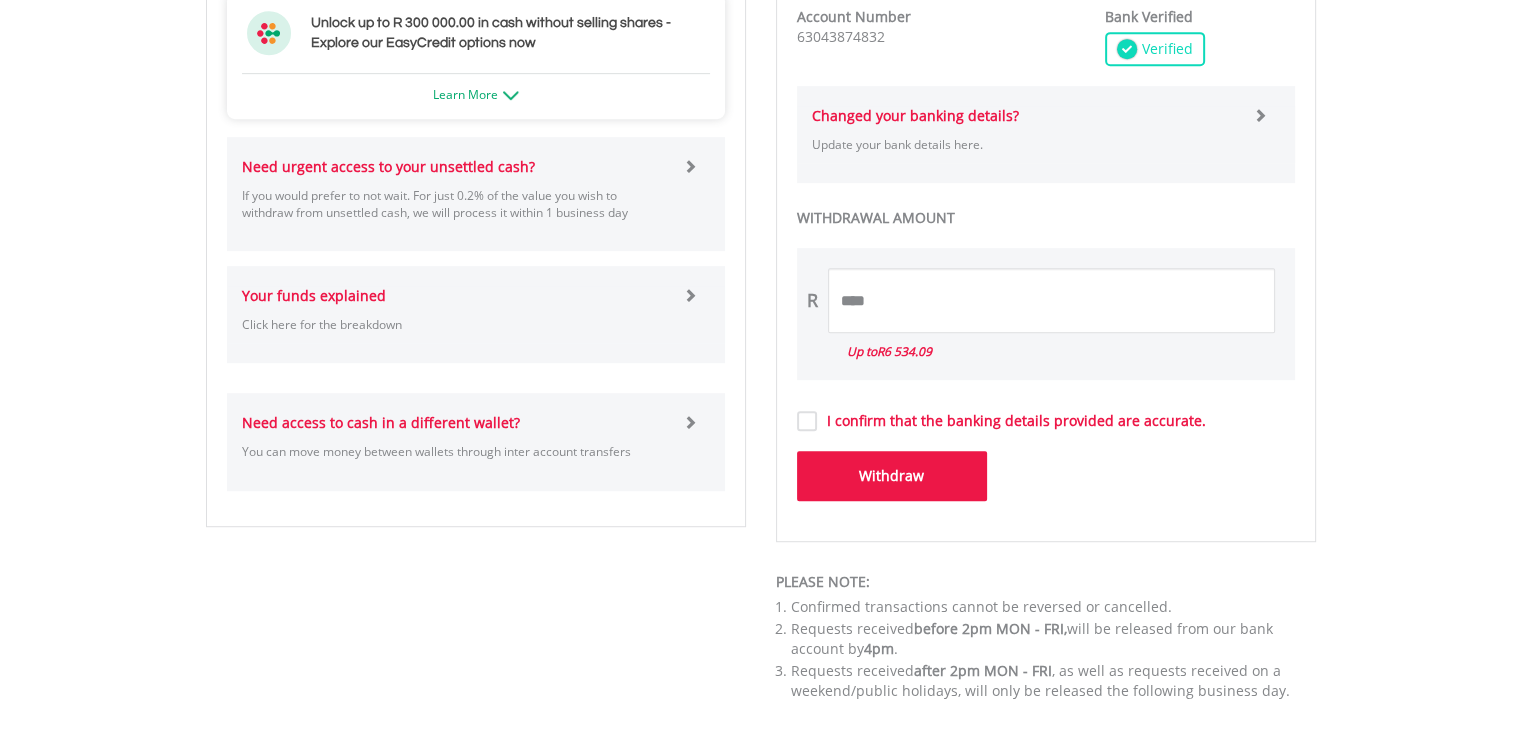 scroll, scrollTop: 1100, scrollLeft: 0, axis: vertical 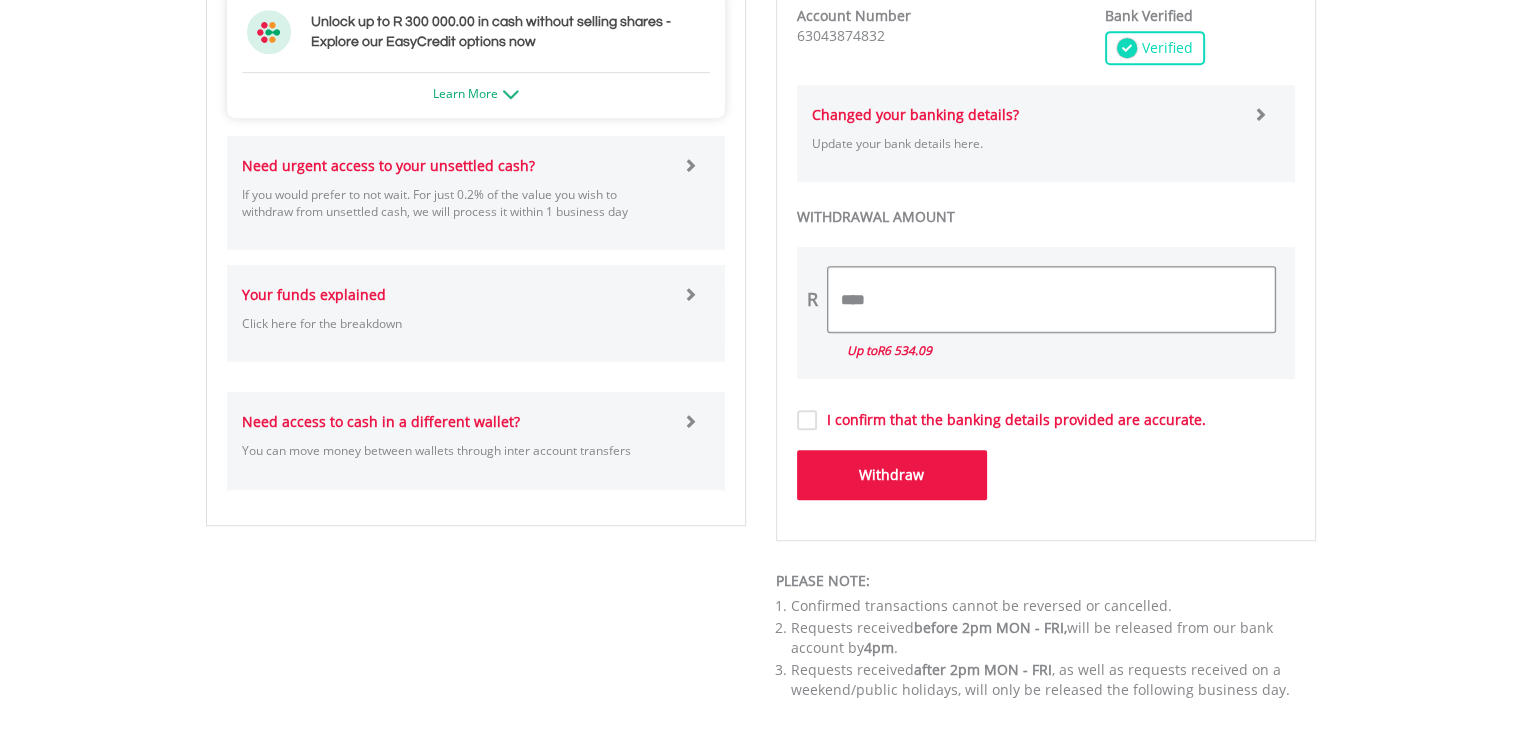 click on "****" at bounding box center [1051, 299] 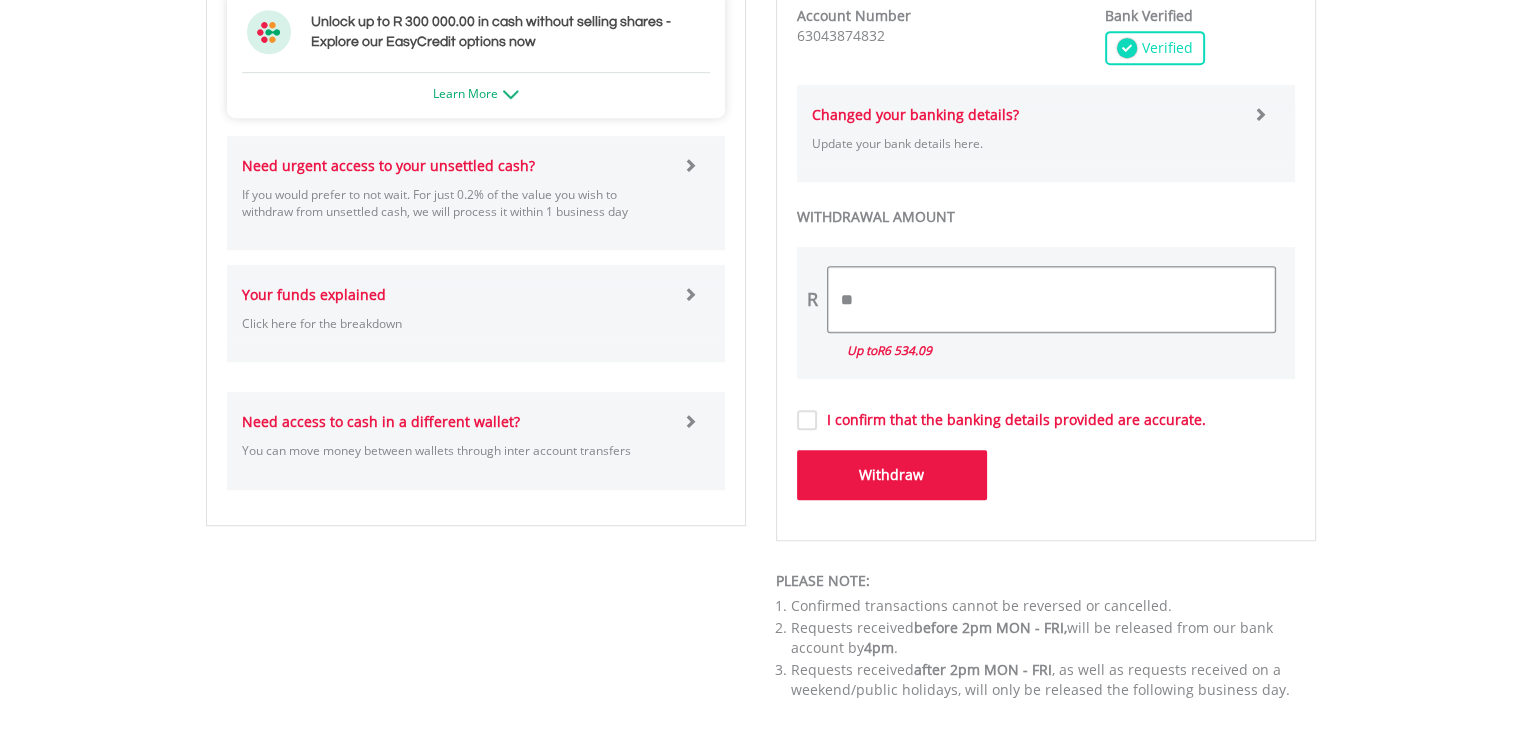 type on "*" 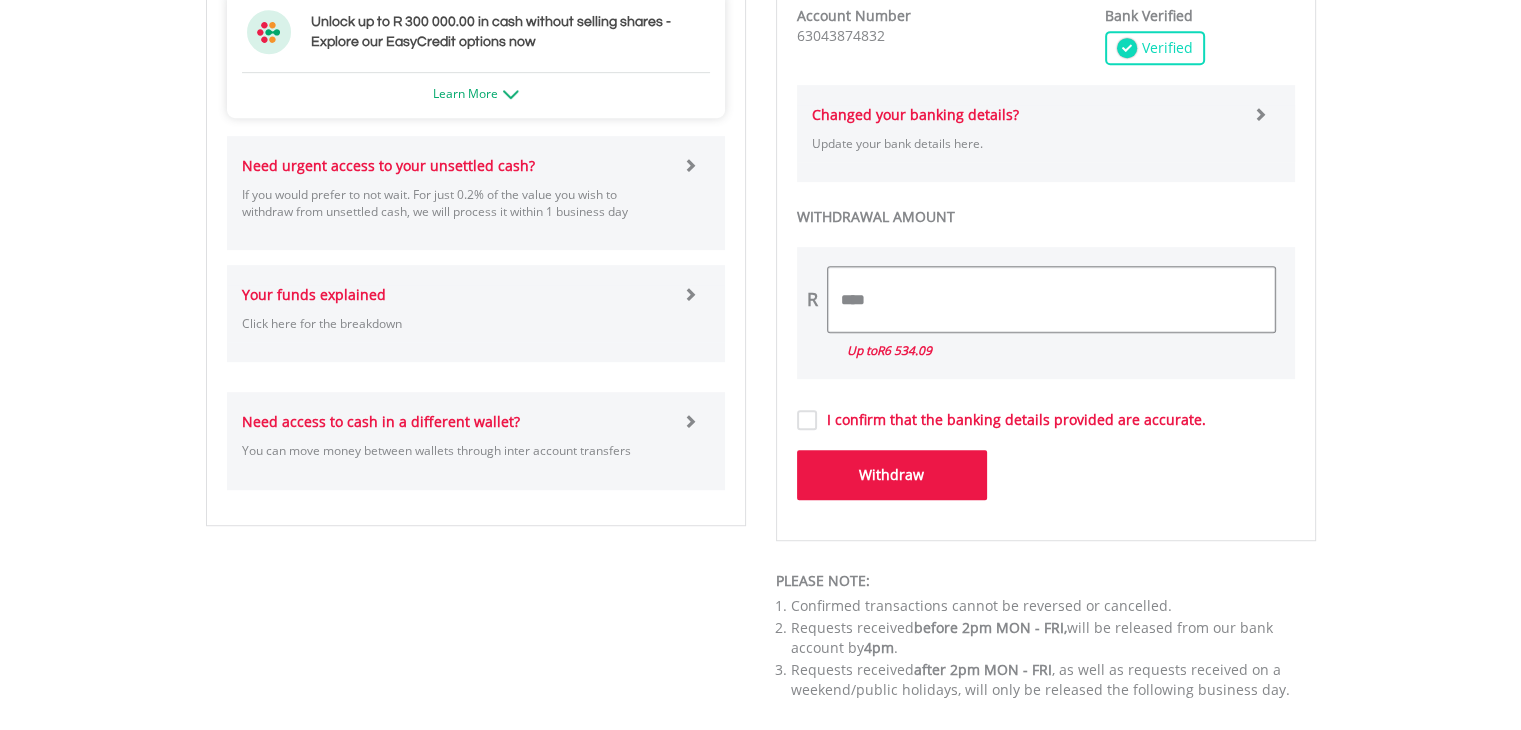 type on "****" 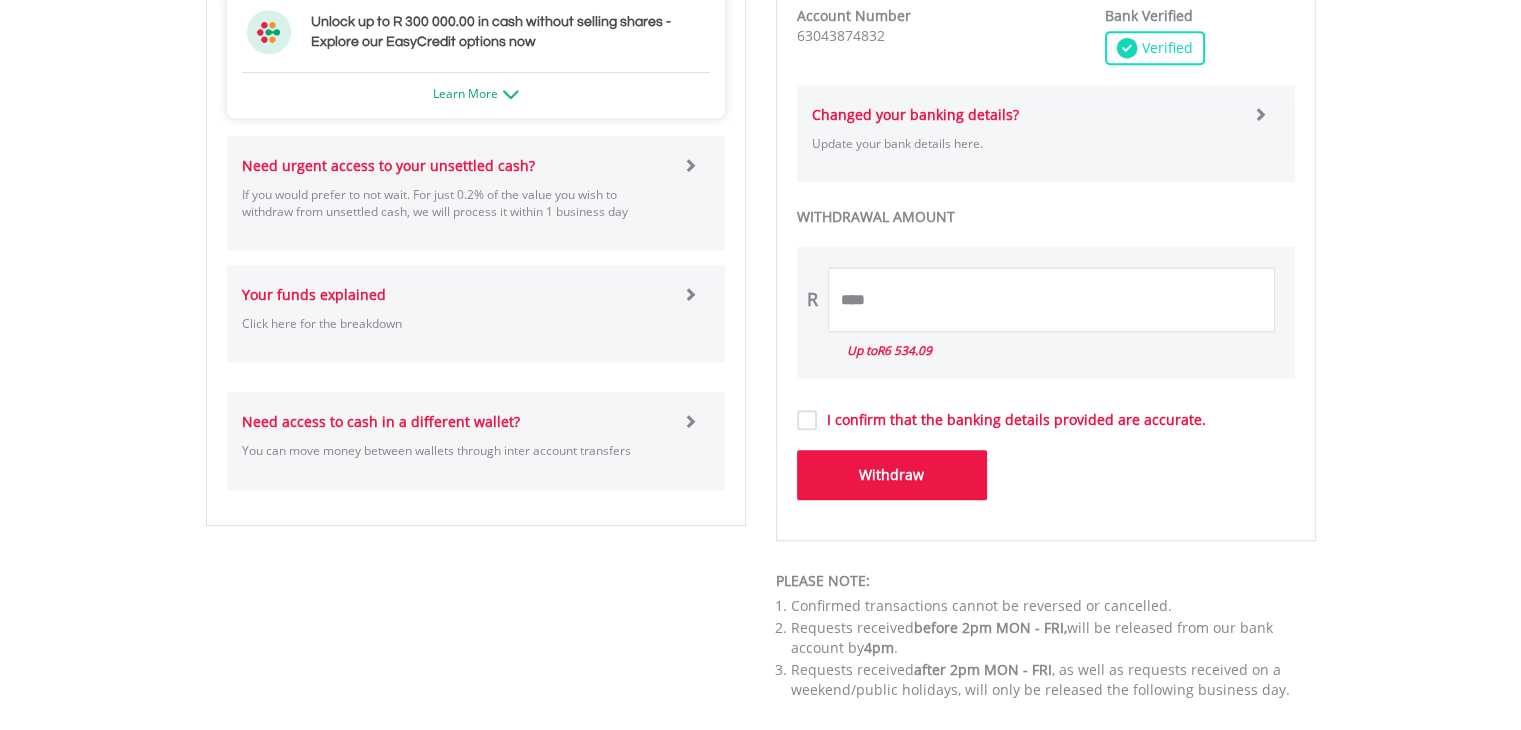 click on "**********" at bounding box center (1046, 54) 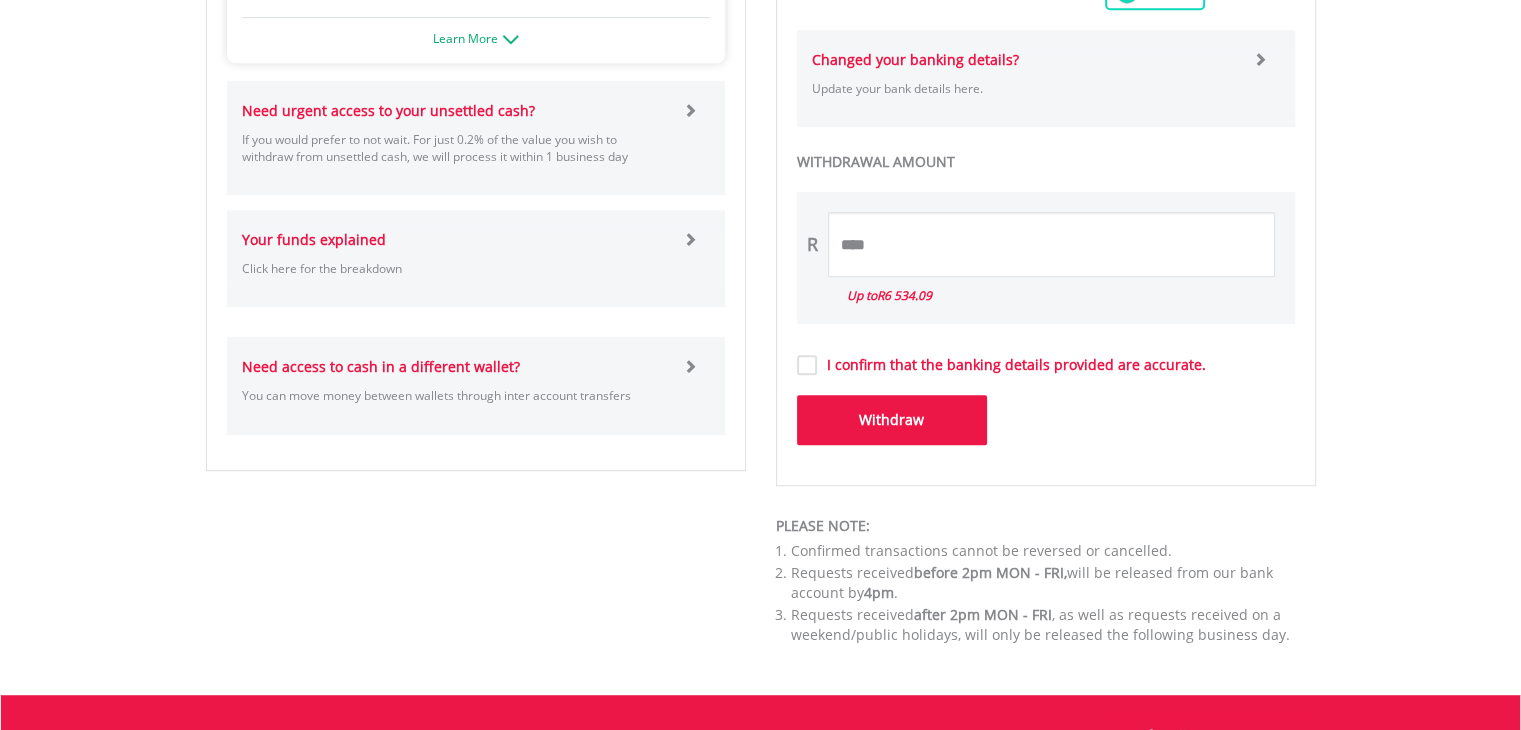 scroll, scrollTop: 1200, scrollLeft: 0, axis: vertical 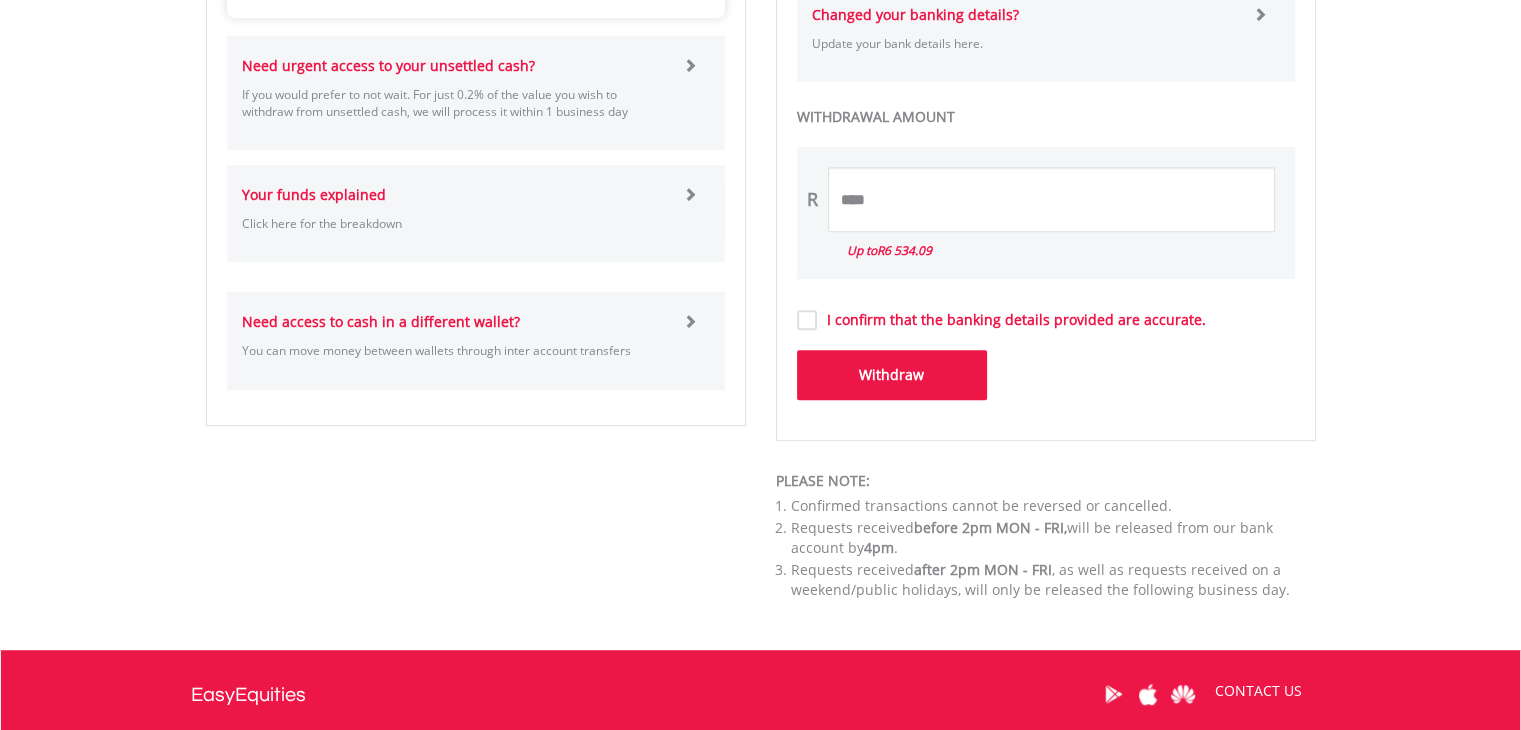 click on "Withdraw" at bounding box center [892, 375] 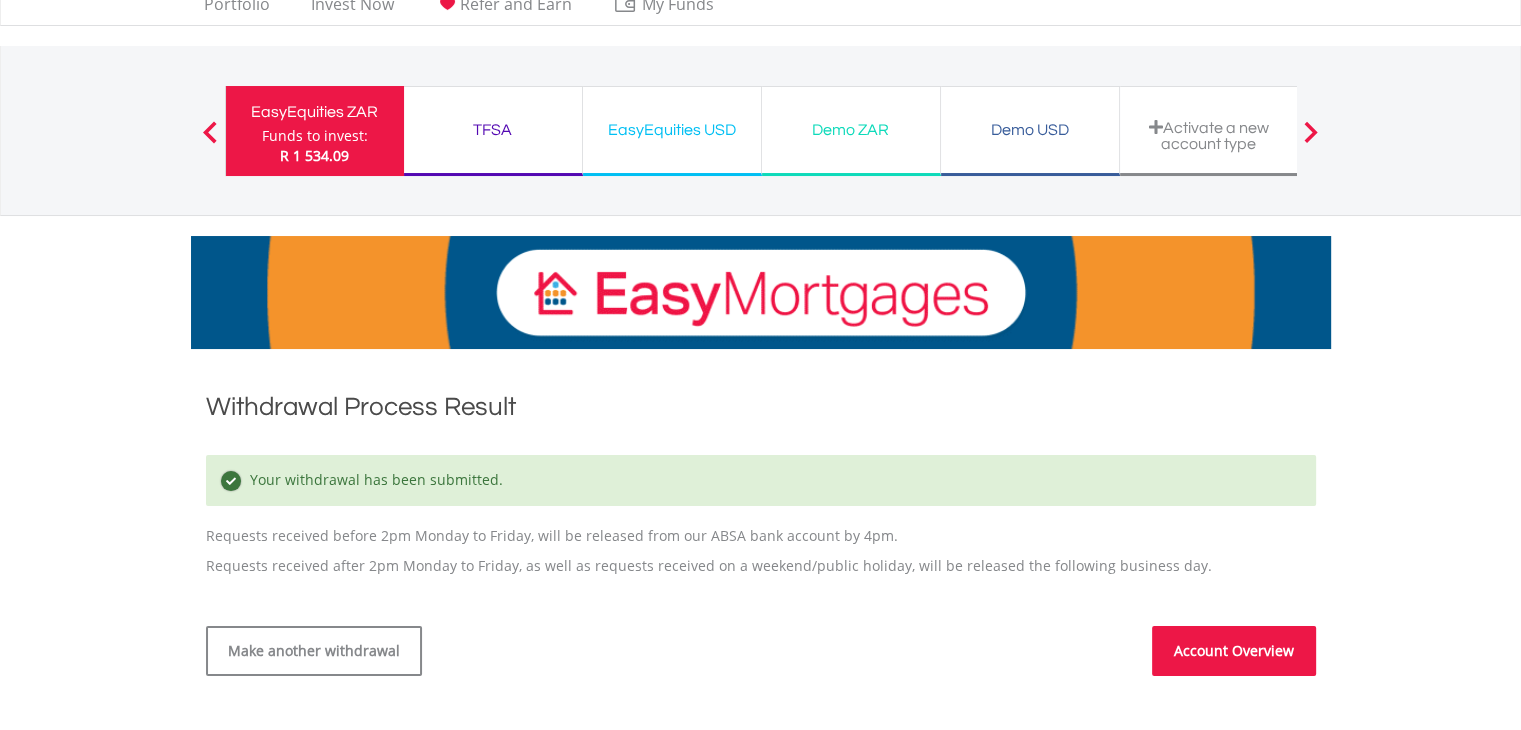 scroll, scrollTop: 0, scrollLeft: 0, axis: both 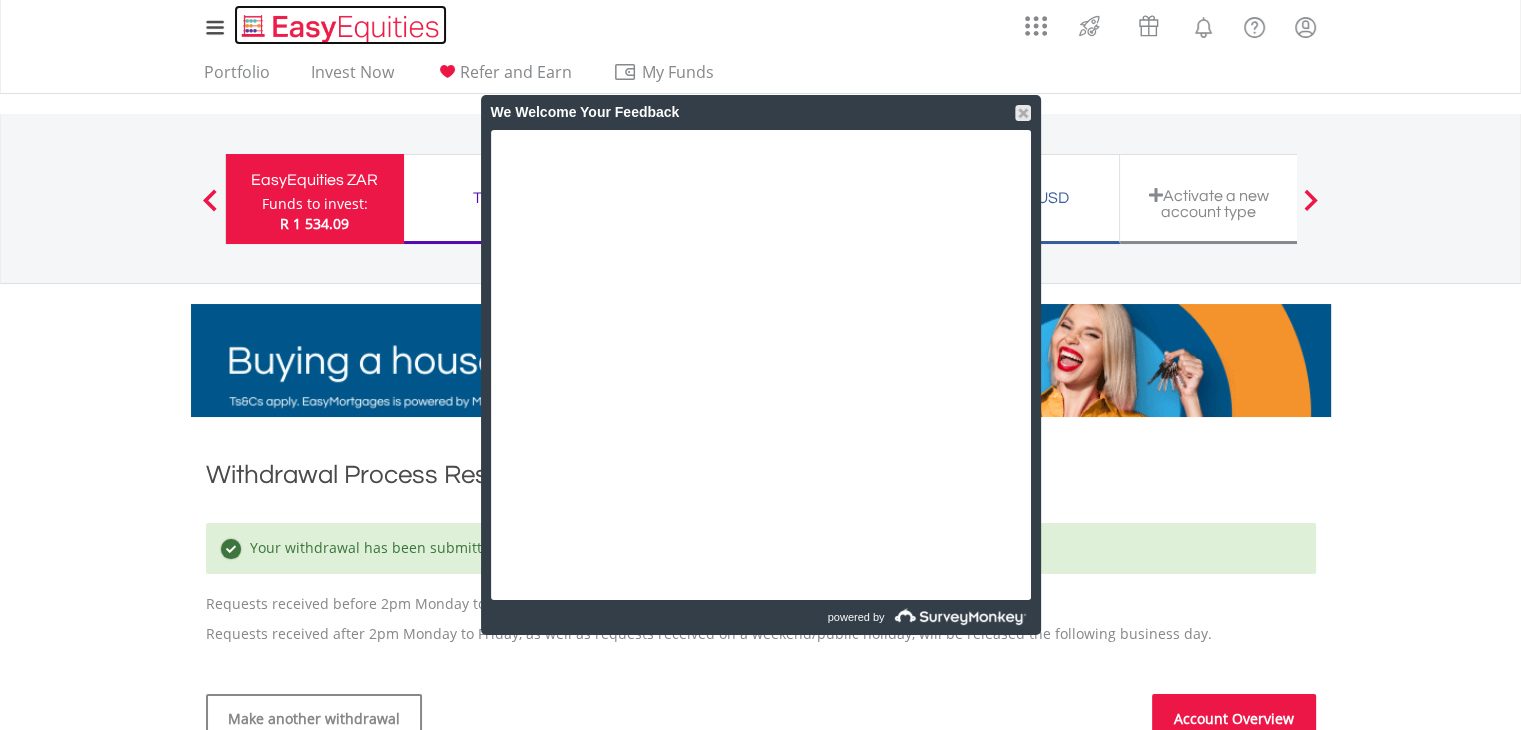 click at bounding box center (340, 25) 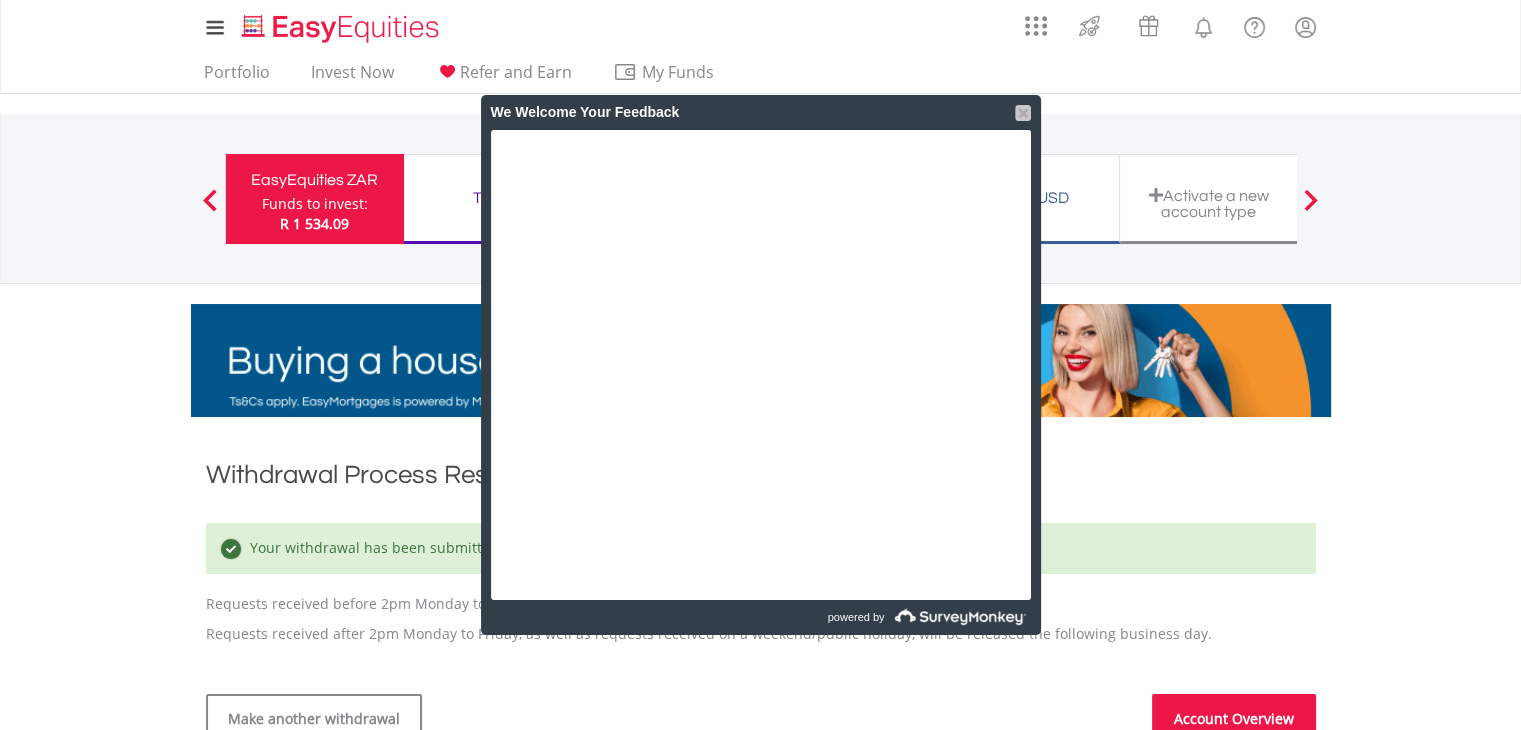 click at bounding box center [1023, 113] 